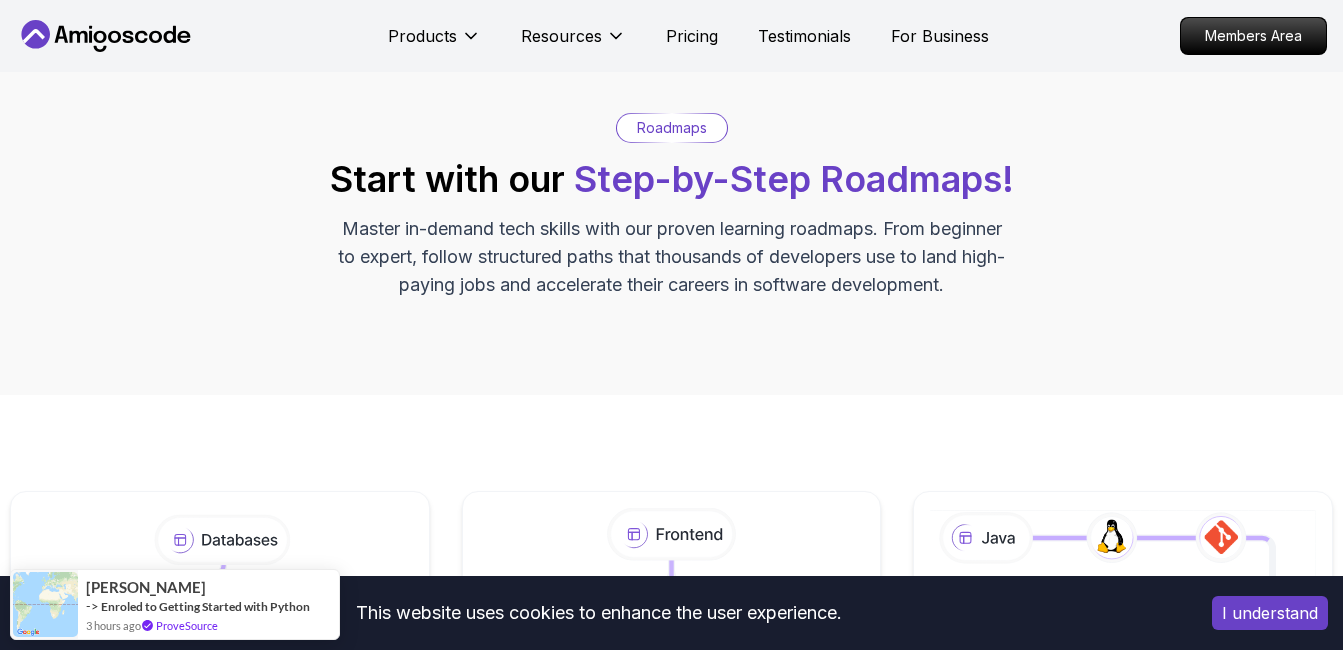 scroll, scrollTop: 317, scrollLeft: 0, axis: vertical 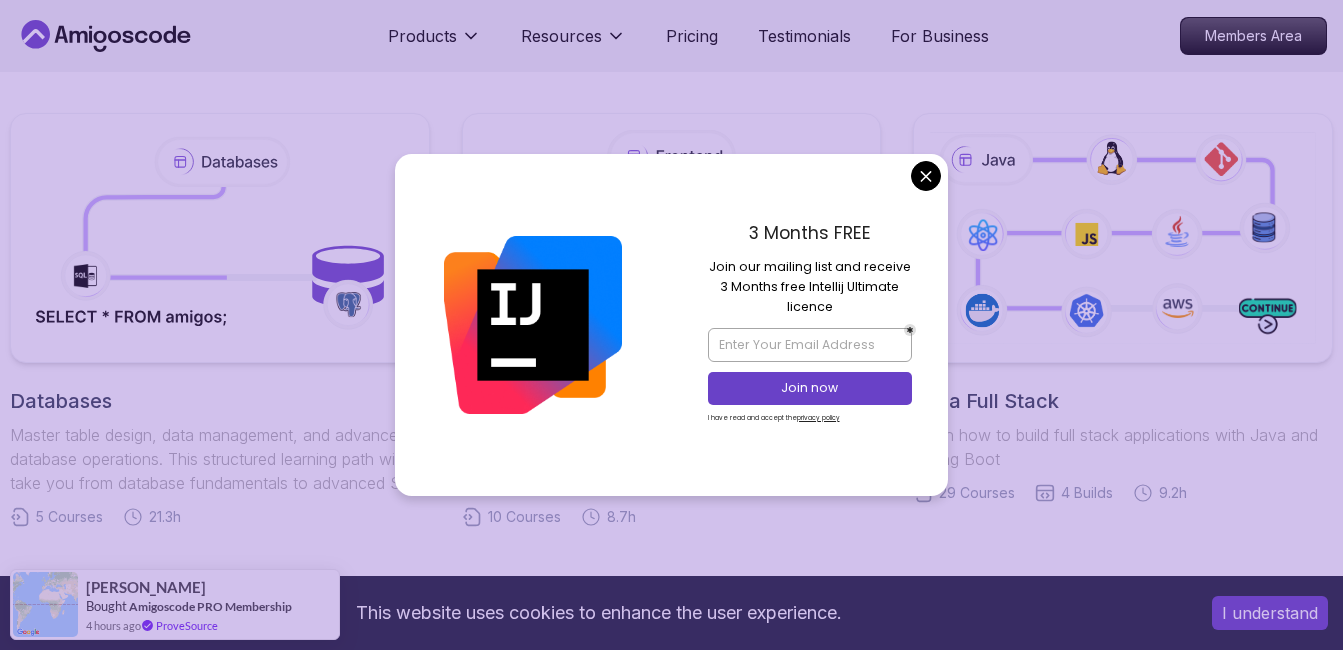 click on "This website uses cookies to enhance the user experience. I understand Products Resources Pricing Testimonials For Business Members Area Products Resources Pricing Testimonials For Business Members Area Roadmaps Start with our   Step-by-Step Roadmaps! Master in-demand tech skills with our proven learning roadmaps. From beginner to expert, follow structured paths that thousands of developers use to land high-paying jobs and accelerate their careers in software development. Databases Master table design, data management, and advanced database operations. This structured learning path will take you from database fundamentals to advanced SQL queries. 5   Courses 21.3h Frontend Developer Master modern frontend development from basics to advanced React applications. This structured learning path will take you from HTML fundamentals to building complex React applications. 10   Courses 8.7h Java Full Stack Learn how to build full stack applications with Java and Spring Boot 29   Courses 4   Builds 9.2h 18   Courses 4" at bounding box center [671, 817] 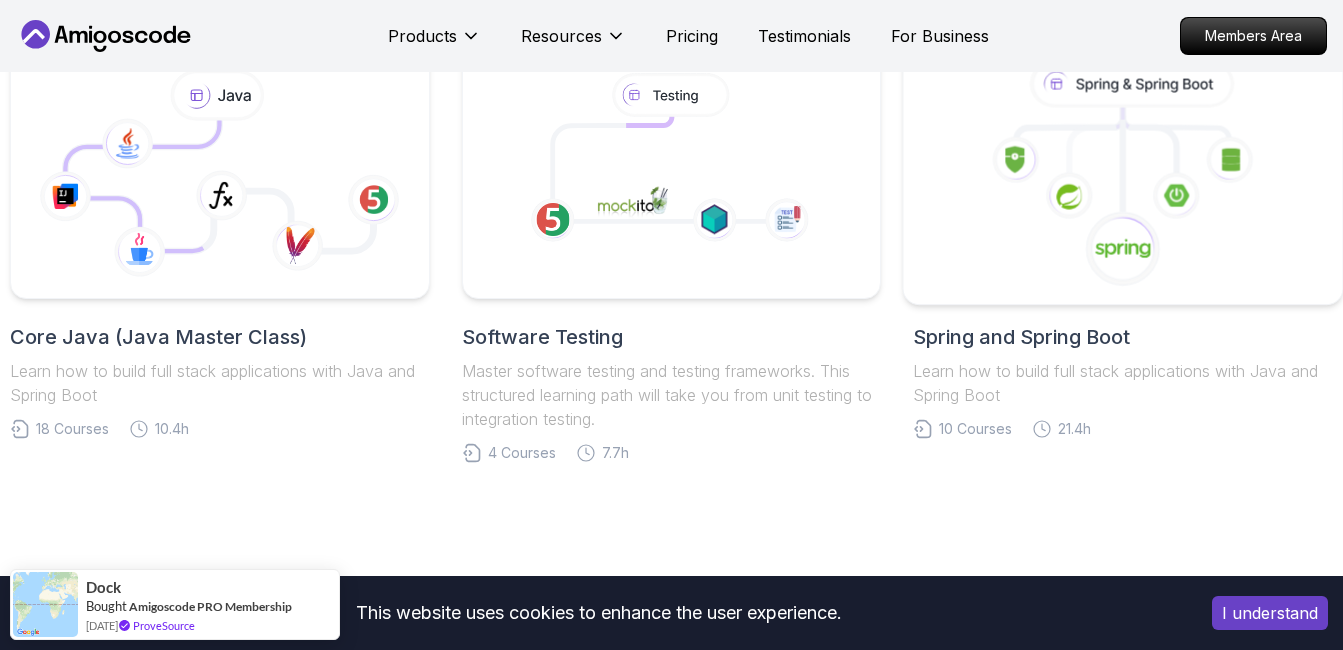 scroll, scrollTop: 950, scrollLeft: 0, axis: vertical 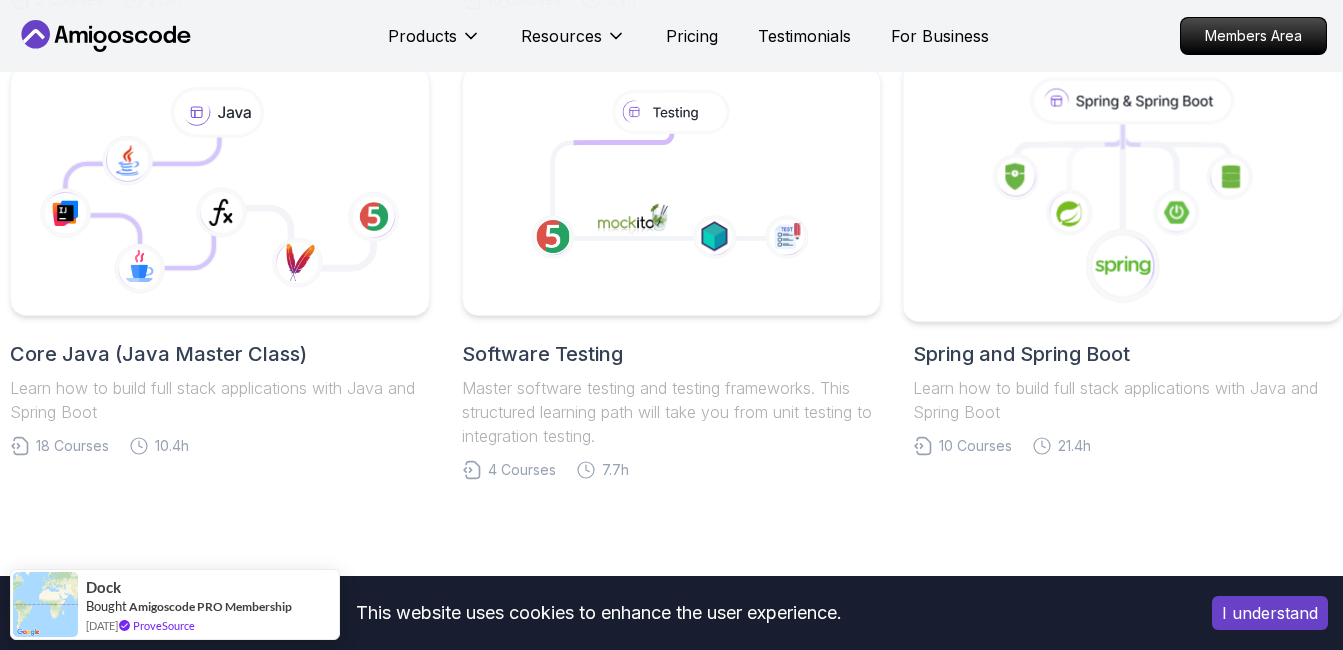 click 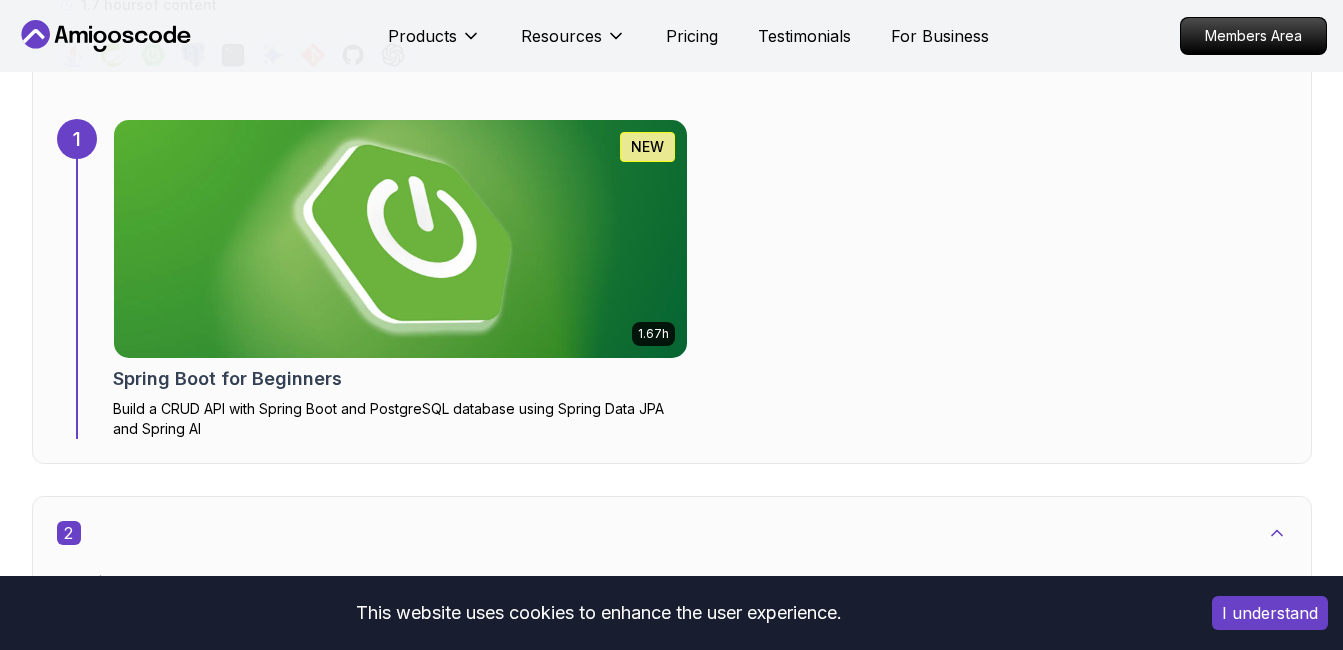 scroll, scrollTop: 1417, scrollLeft: 0, axis: vertical 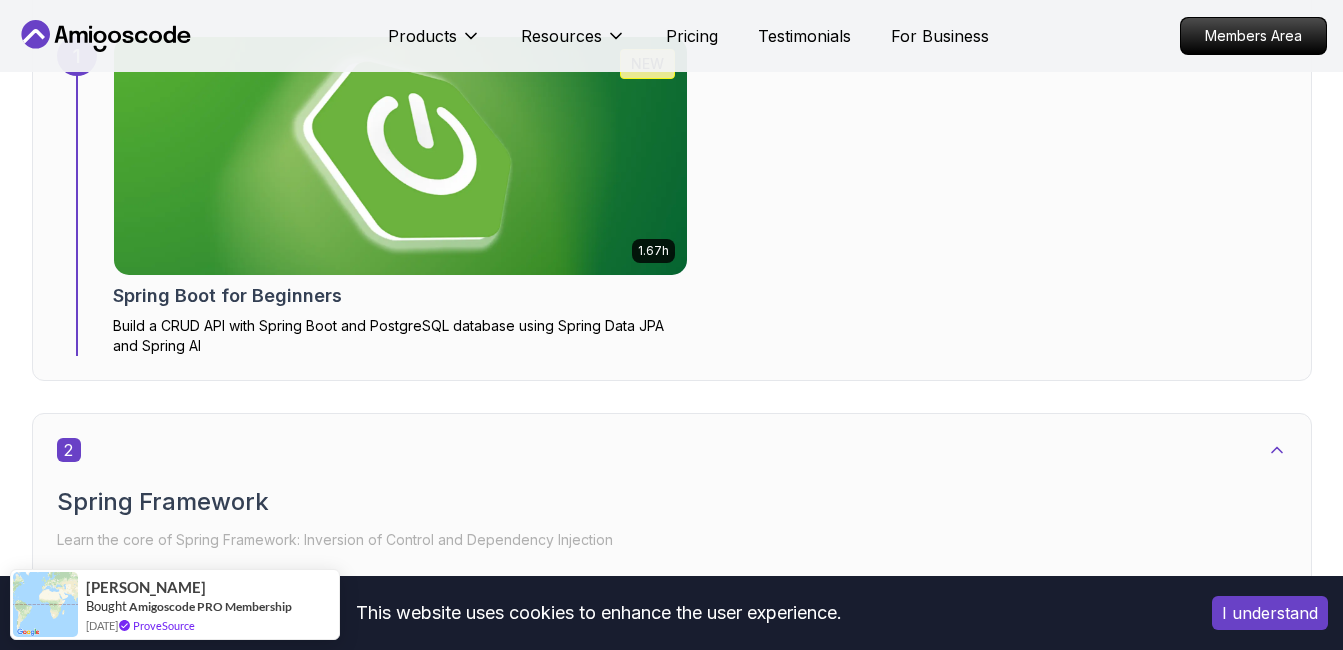 click at bounding box center [400, 156] 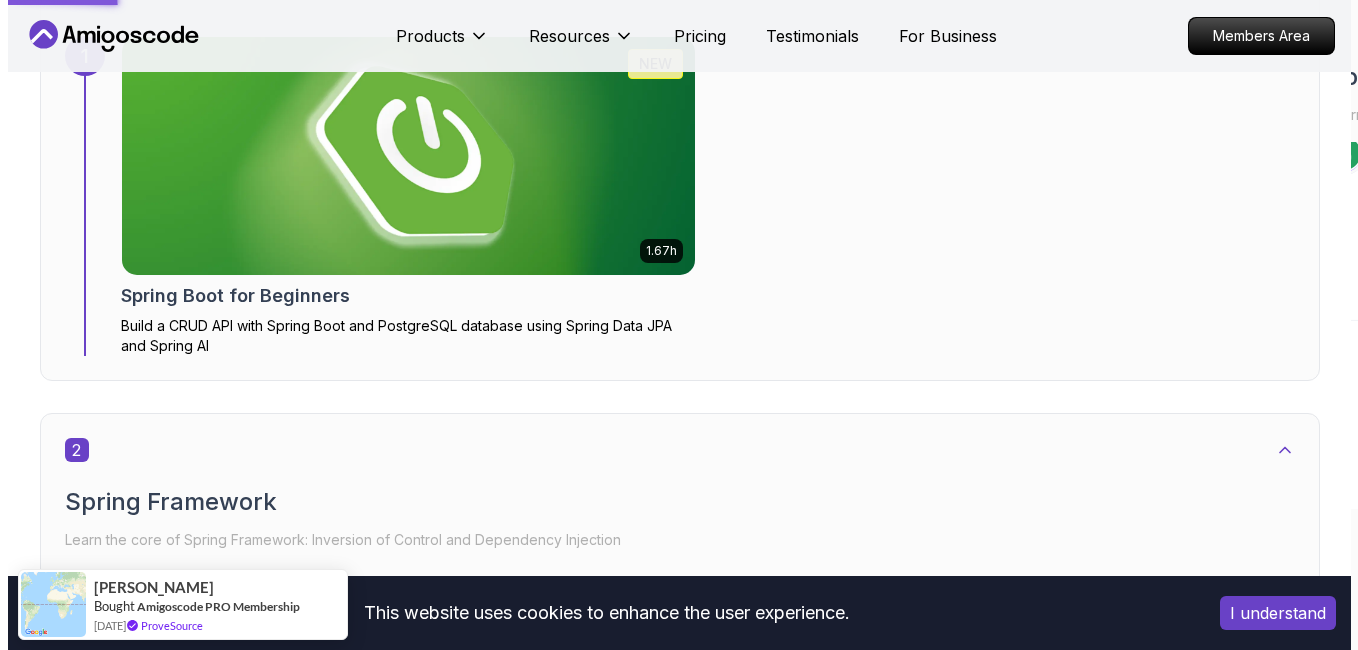 scroll, scrollTop: 0, scrollLeft: 0, axis: both 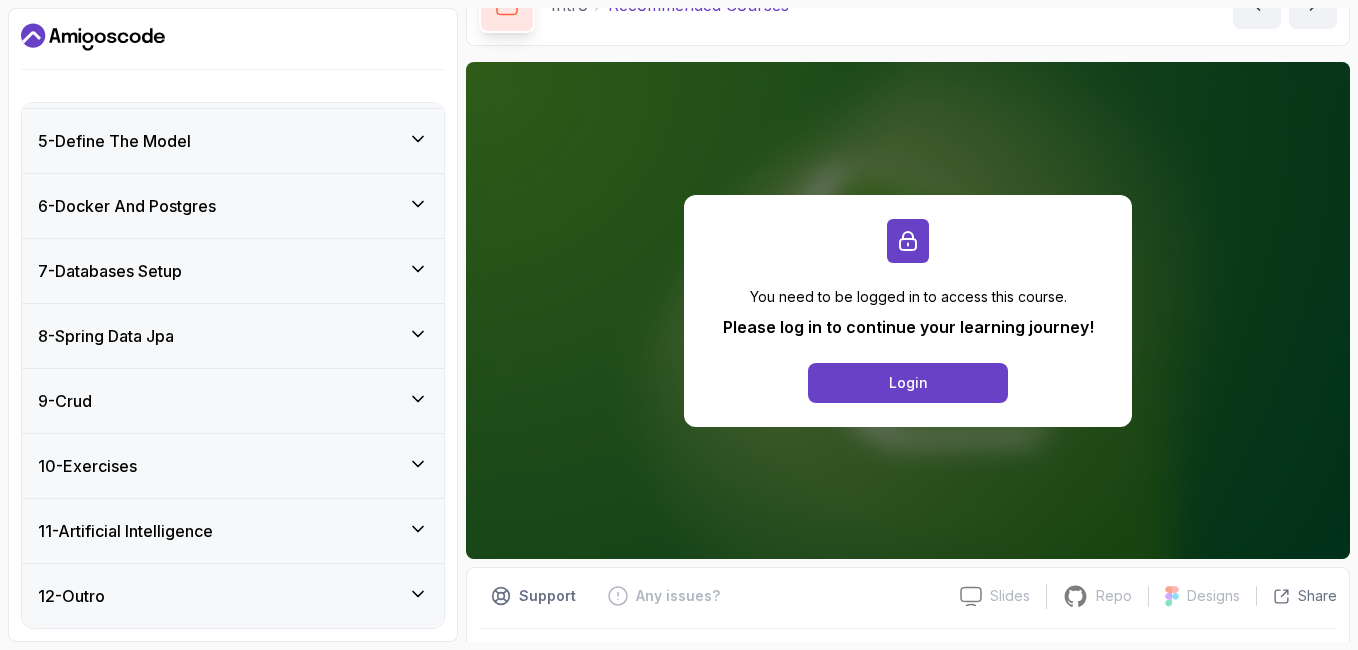 click on "10  -  Exercises" at bounding box center [233, 466] 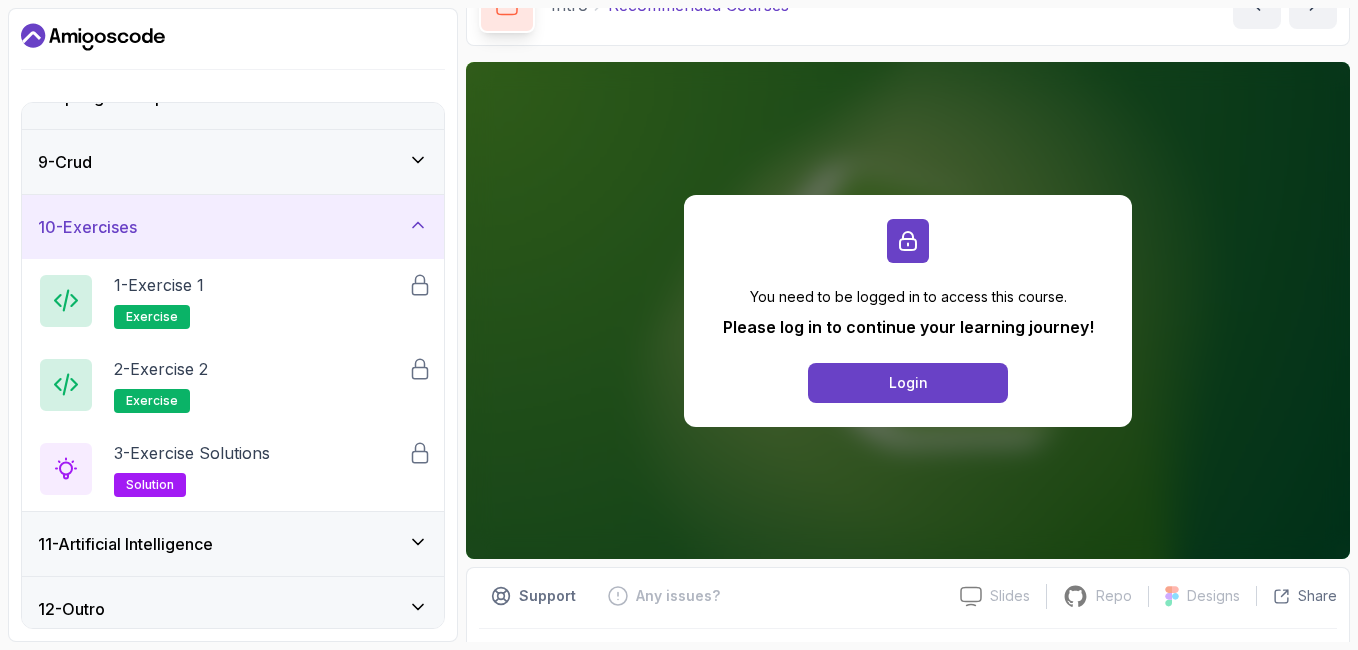 scroll, scrollTop: 506, scrollLeft: 0, axis: vertical 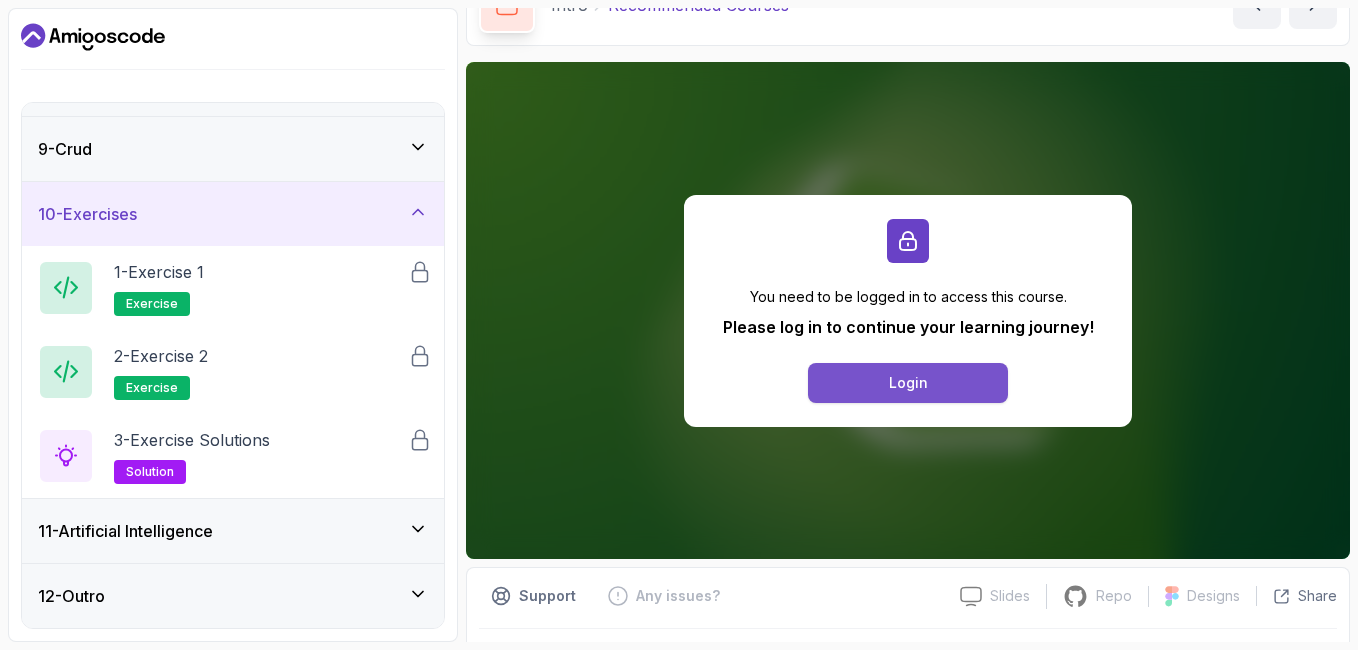 click on "Login" at bounding box center (908, 383) 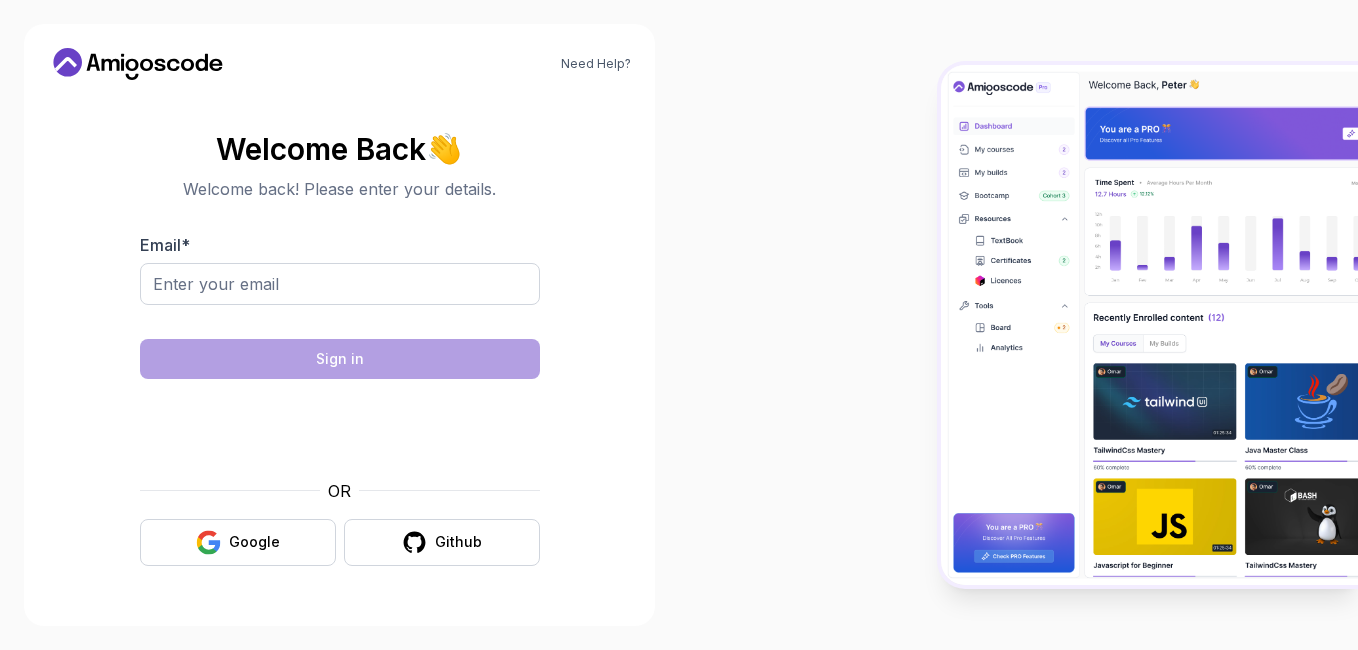 scroll, scrollTop: 0, scrollLeft: 0, axis: both 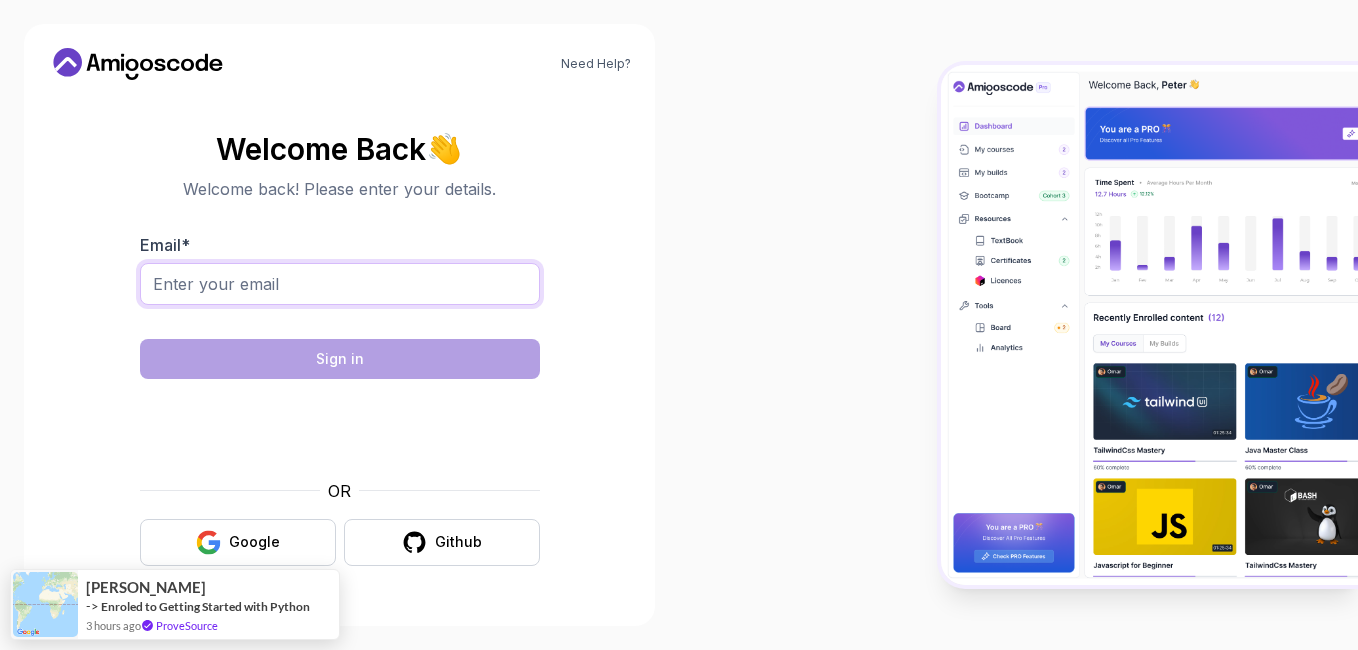 click on "Email *" at bounding box center (340, 284) 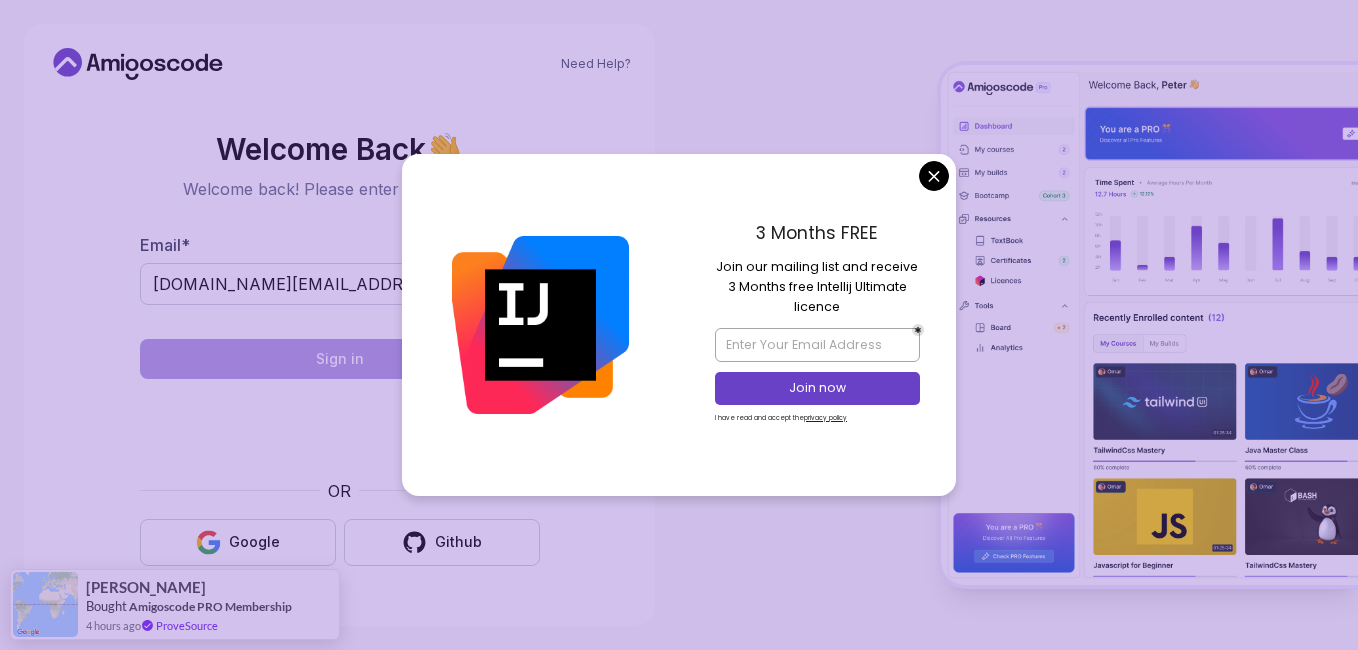 click on "Need Help? Welcome Back 👋 Welcome back! Please enter your details. Email * fathy.osama.eg@gmail.com Sign in OR Google Github
Lukas Bought   Amigoscode PRO Membership 4 hours ago     ProveSource" at bounding box center [679, 325] 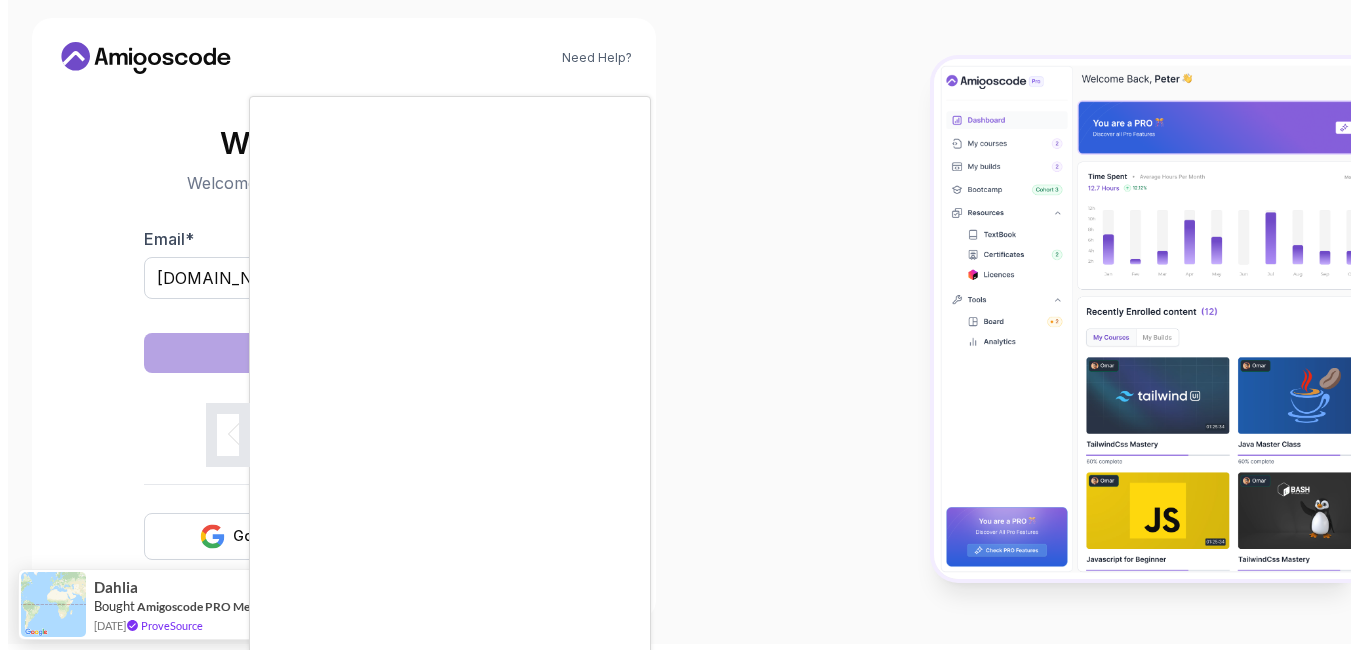scroll, scrollTop: 0, scrollLeft: 0, axis: both 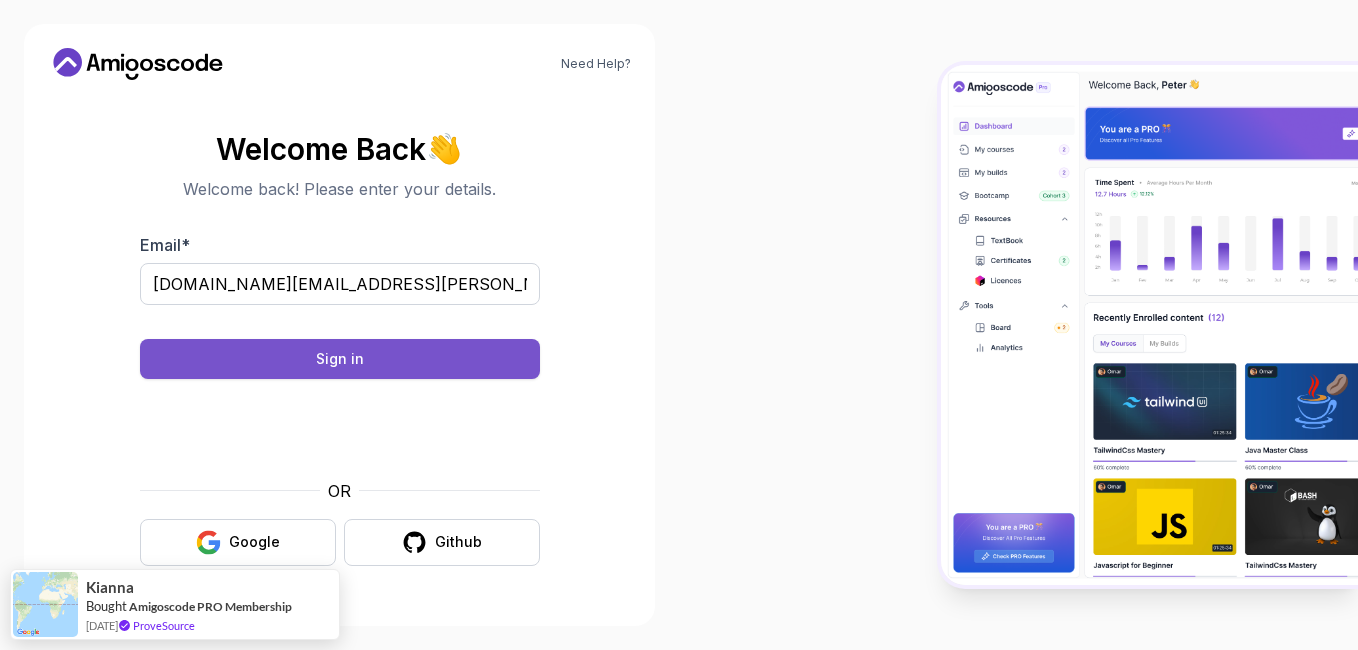 click on "Sign in" at bounding box center [340, 359] 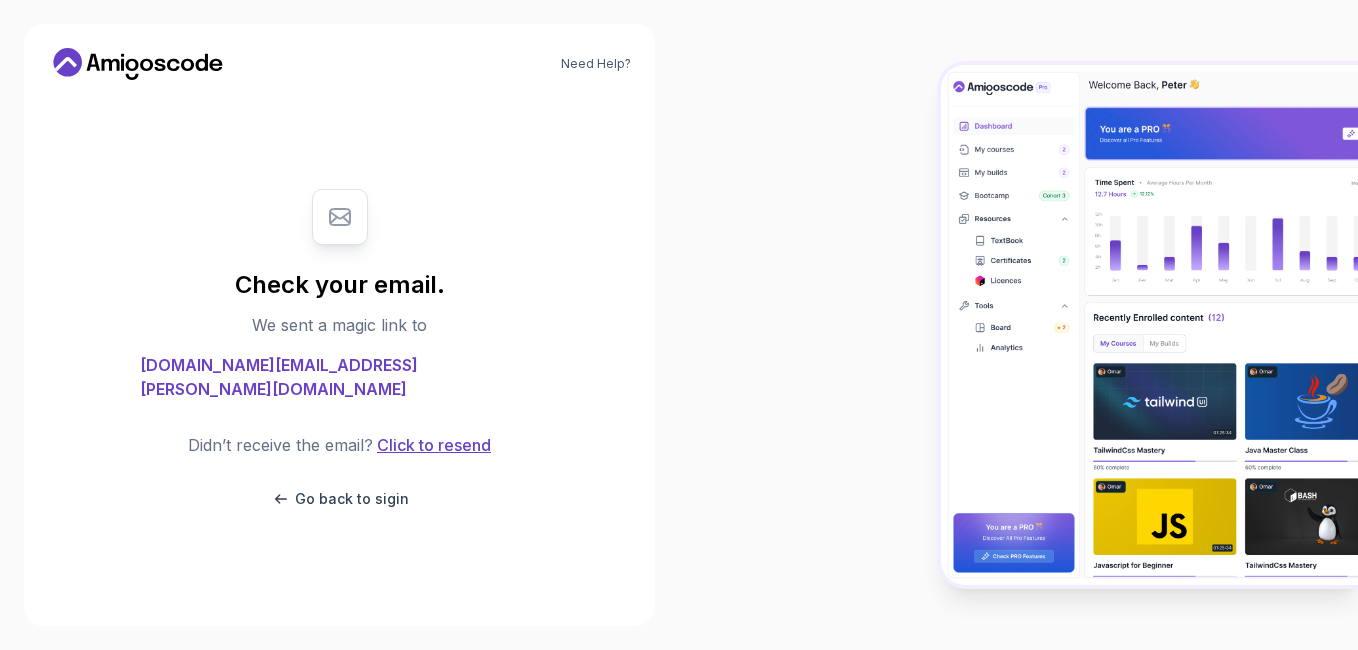 click on "Click to resend" at bounding box center (432, 445) 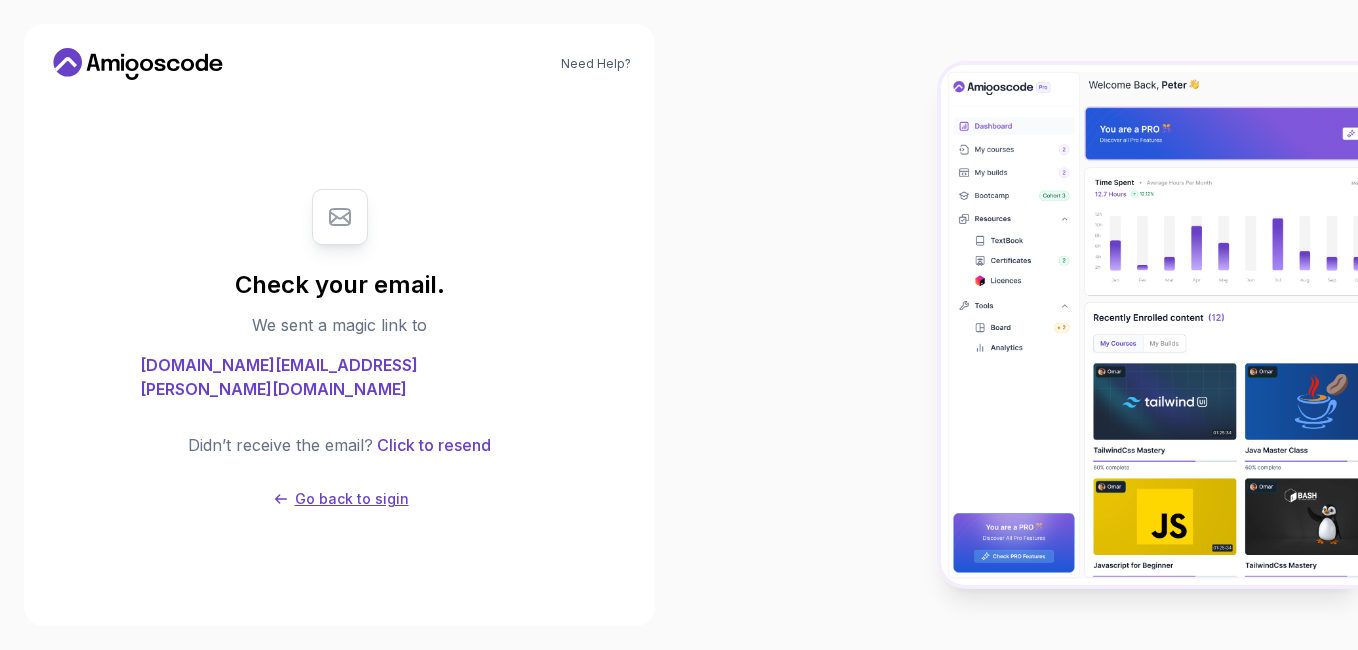 click on "Go back to sigin" at bounding box center (352, 499) 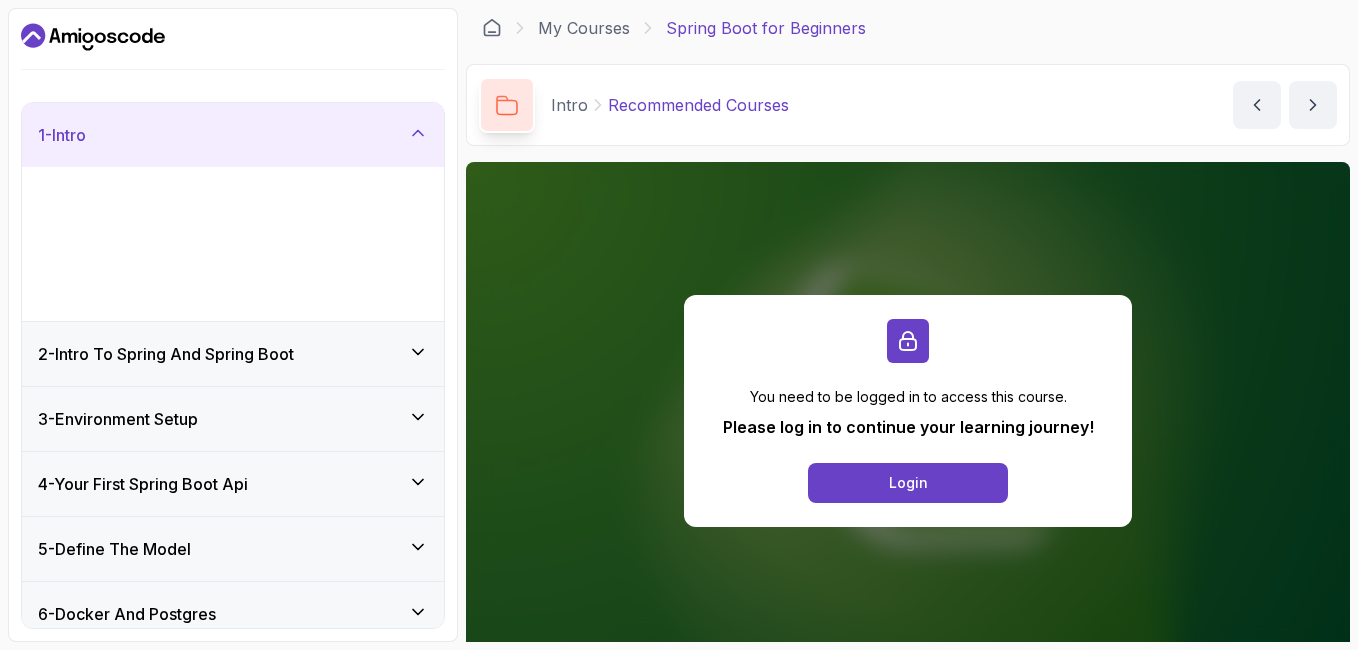 scroll, scrollTop: 0, scrollLeft: 0, axis: both 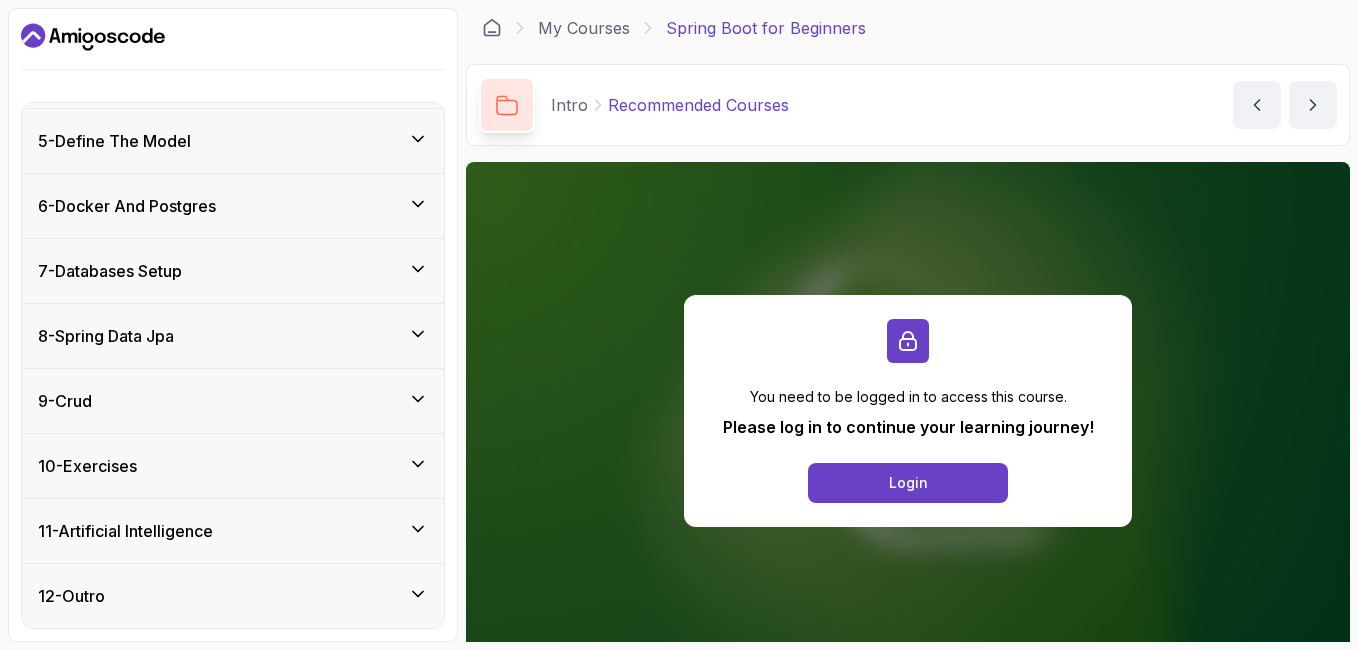 click on "12  -  Outro" at bounding box center [233, 596] 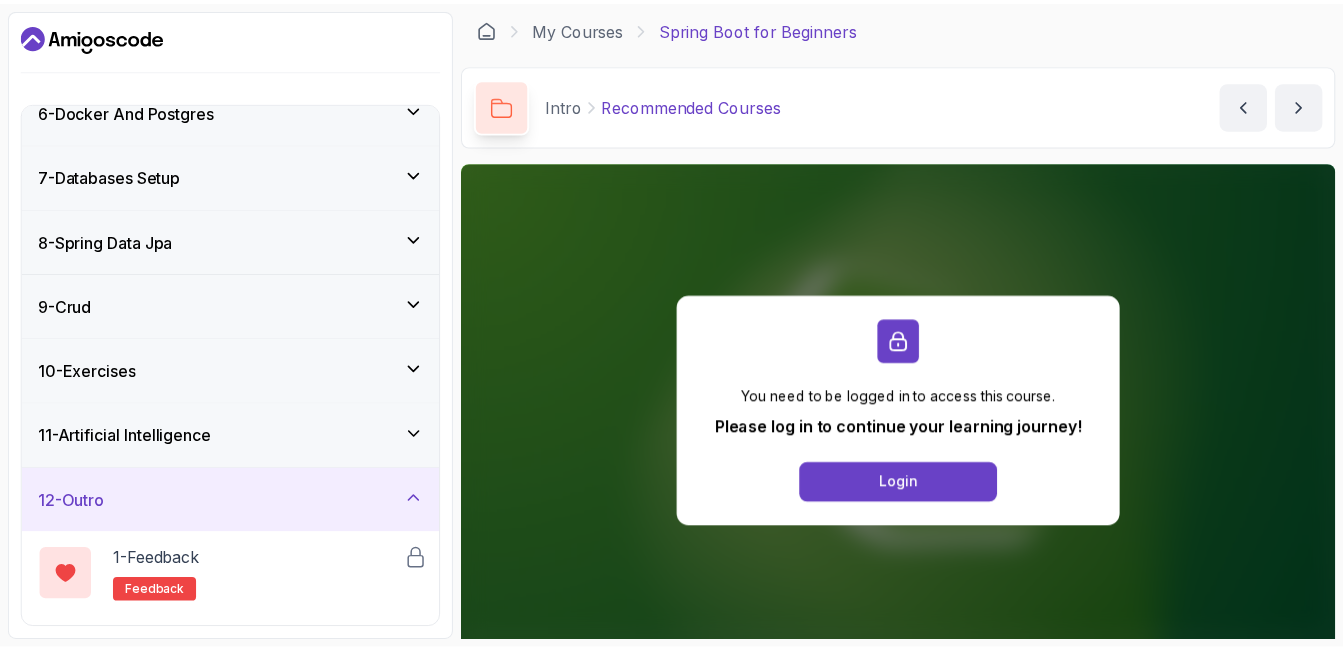 scroll, scrollTop: 422, scrollLeft: 0, axis: vertical 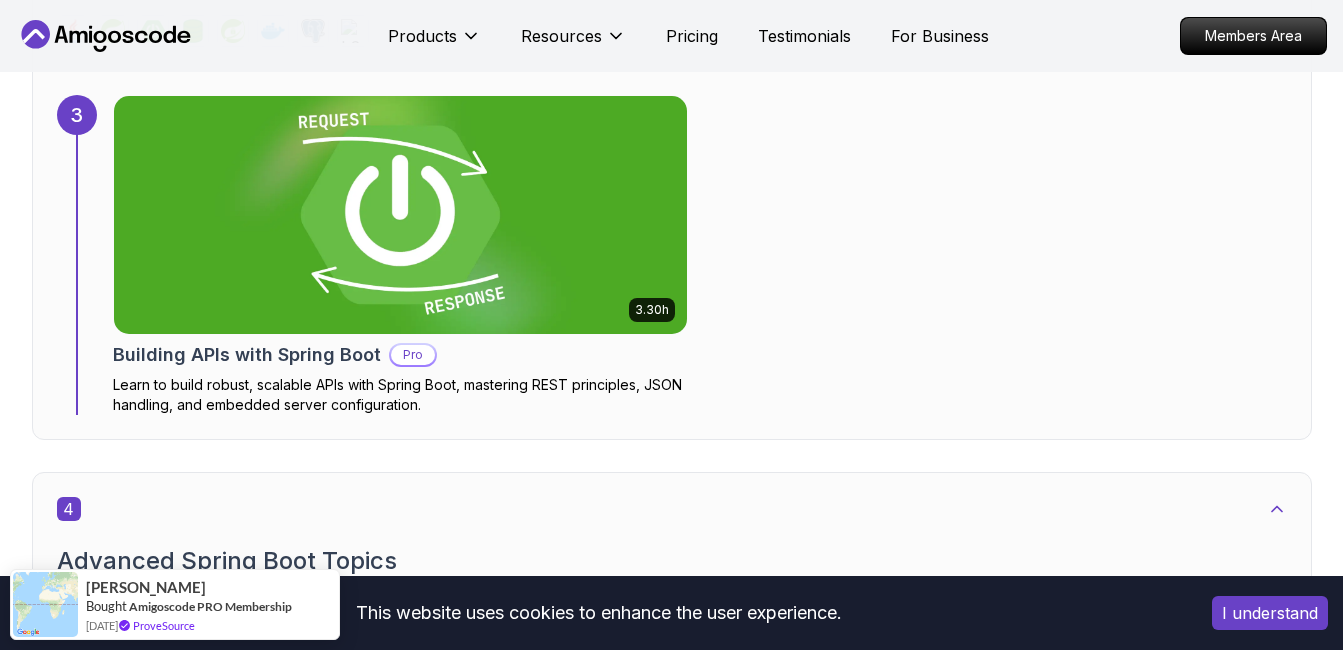 click at bounding box center [400, 215] 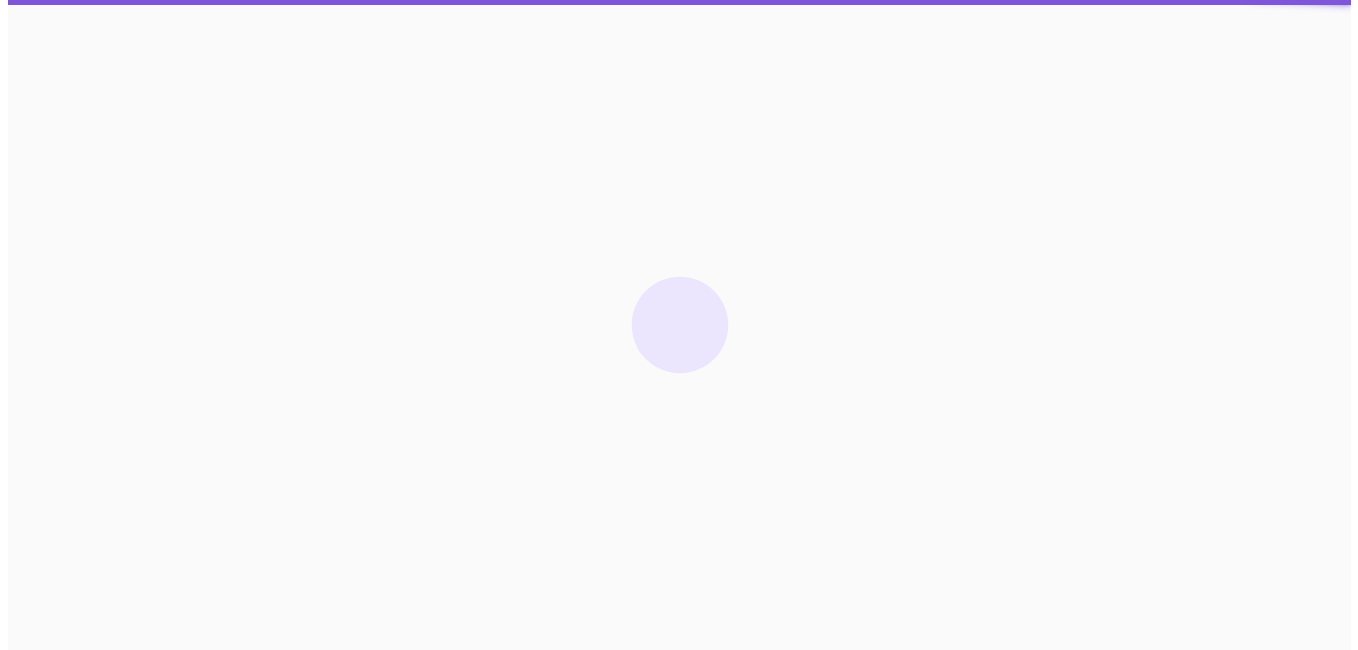 scroll, scrollTop: 0, scrollLeft: 0, axis: both 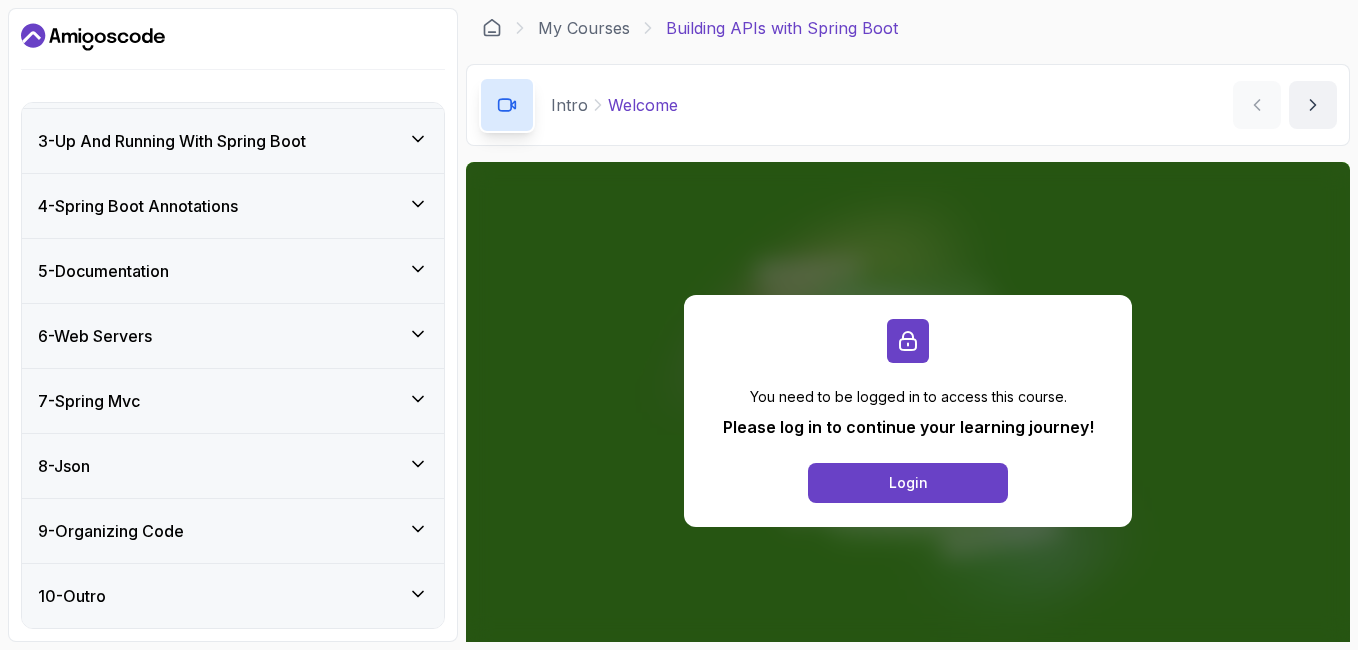 click on "8  -  Json" at bounding box center [233, 466] 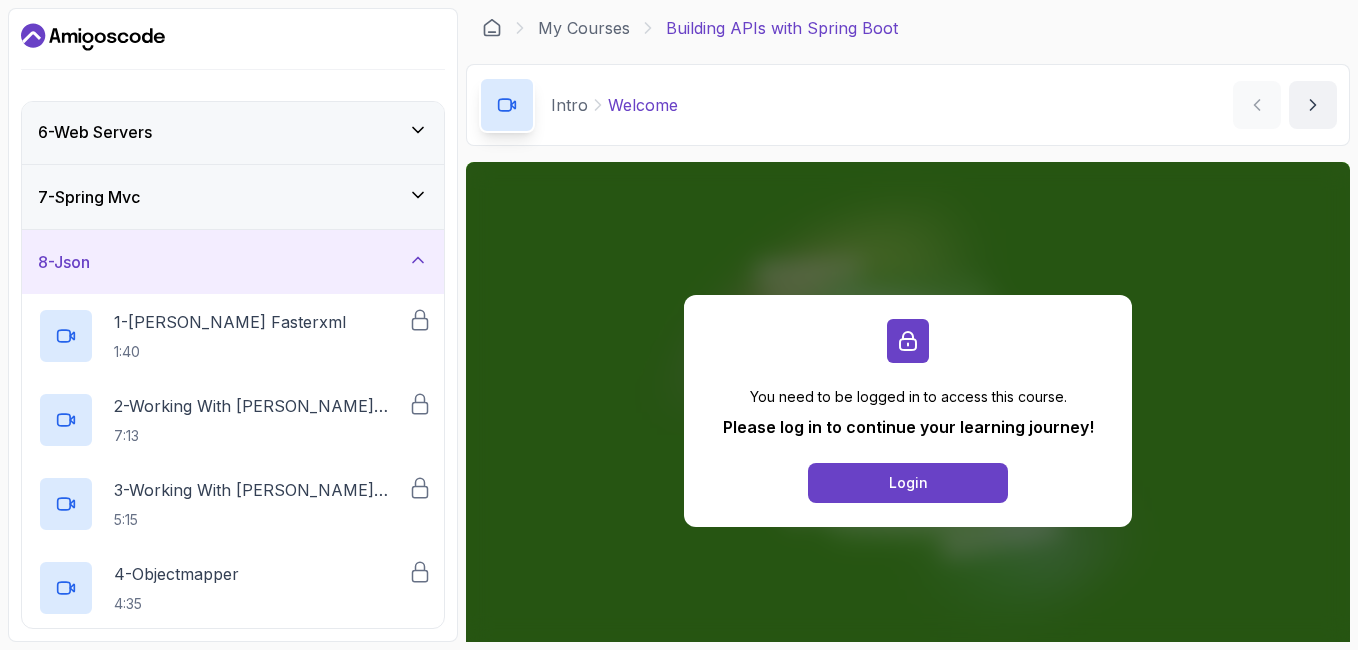 scroll, scrollTop: 357, scrollLeft: 0, axis: vertical 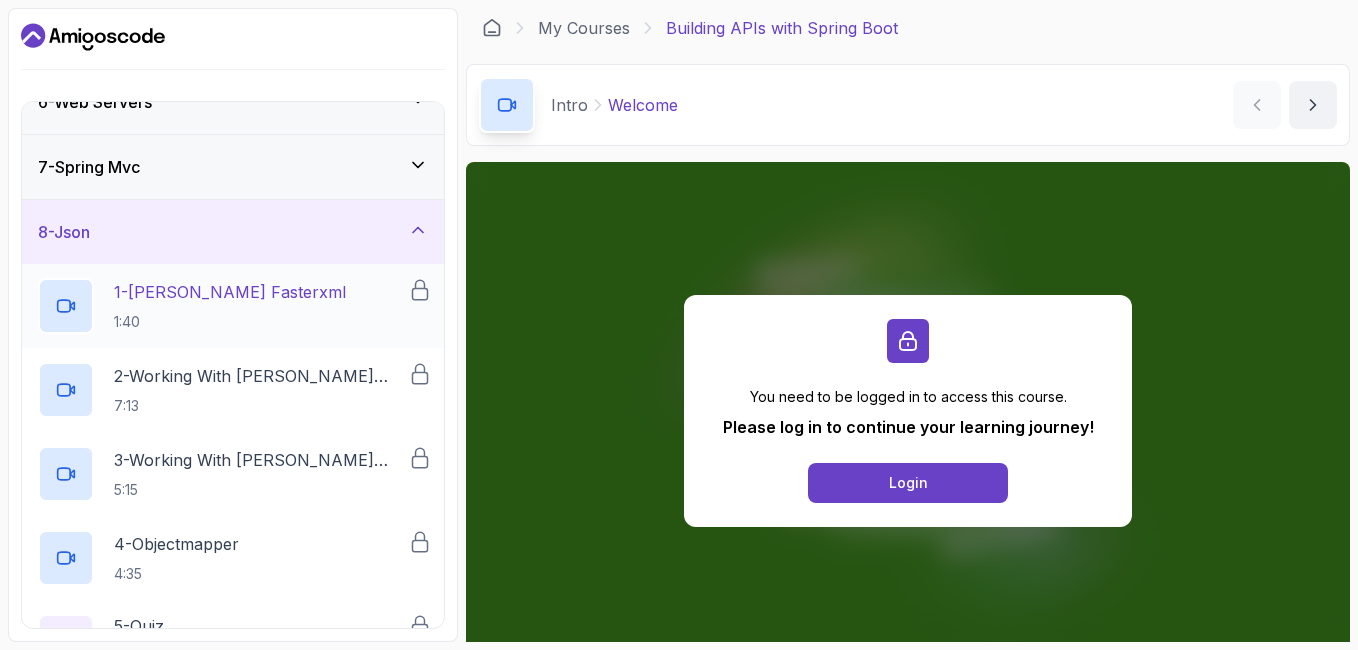 click on "1  -  Jackson Fasterxml" at bounding box center [230, 292] 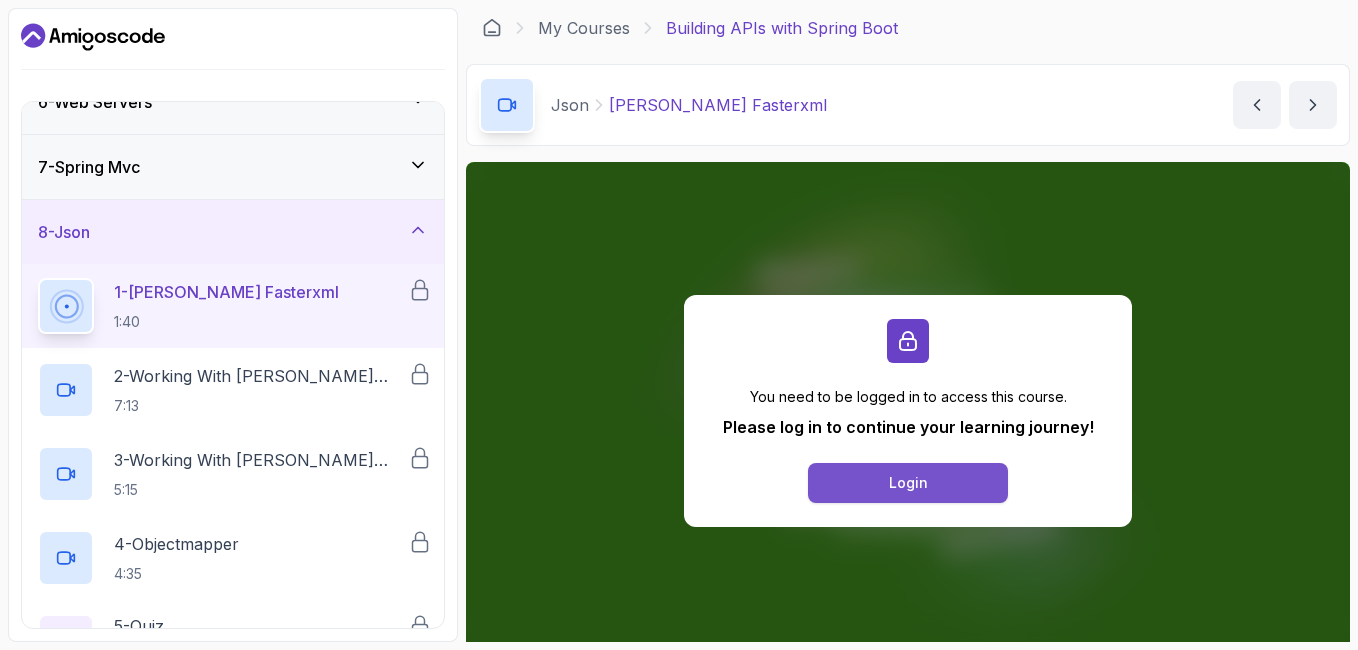 click on "Login" at bounding box center [908, 483] 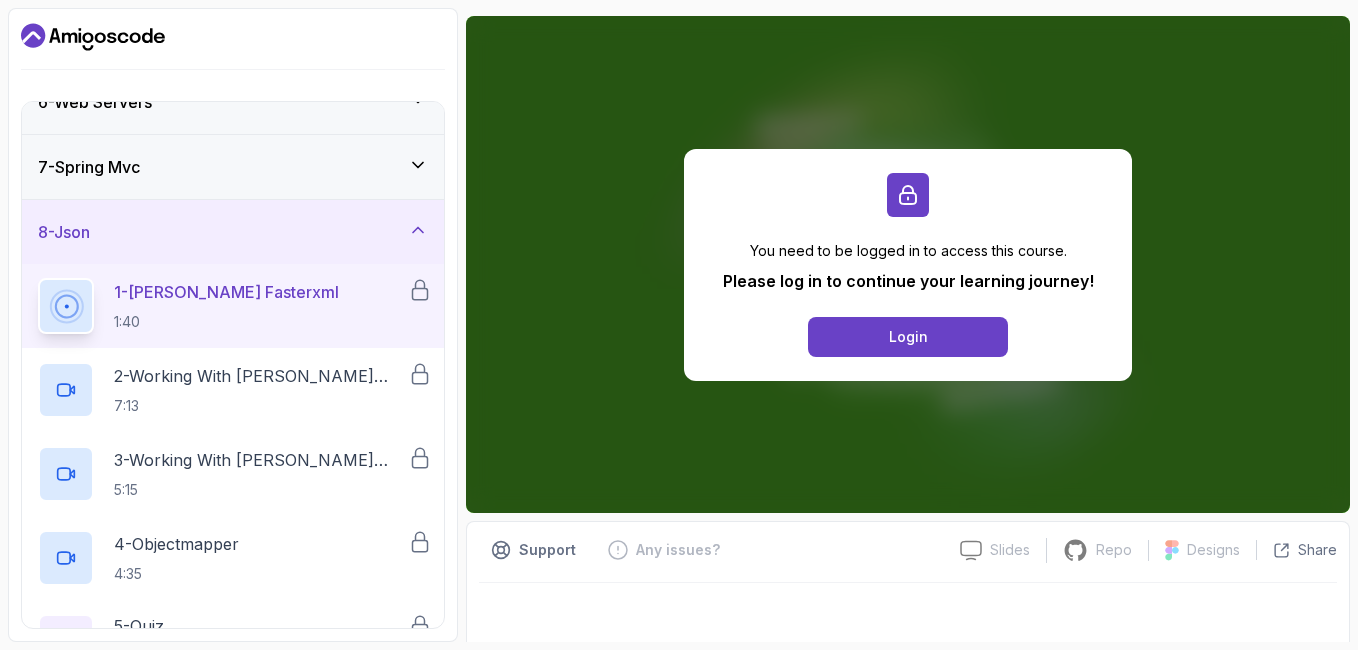 scroll, scrollTop: 156, scrollLeft: 0, axis: vertical 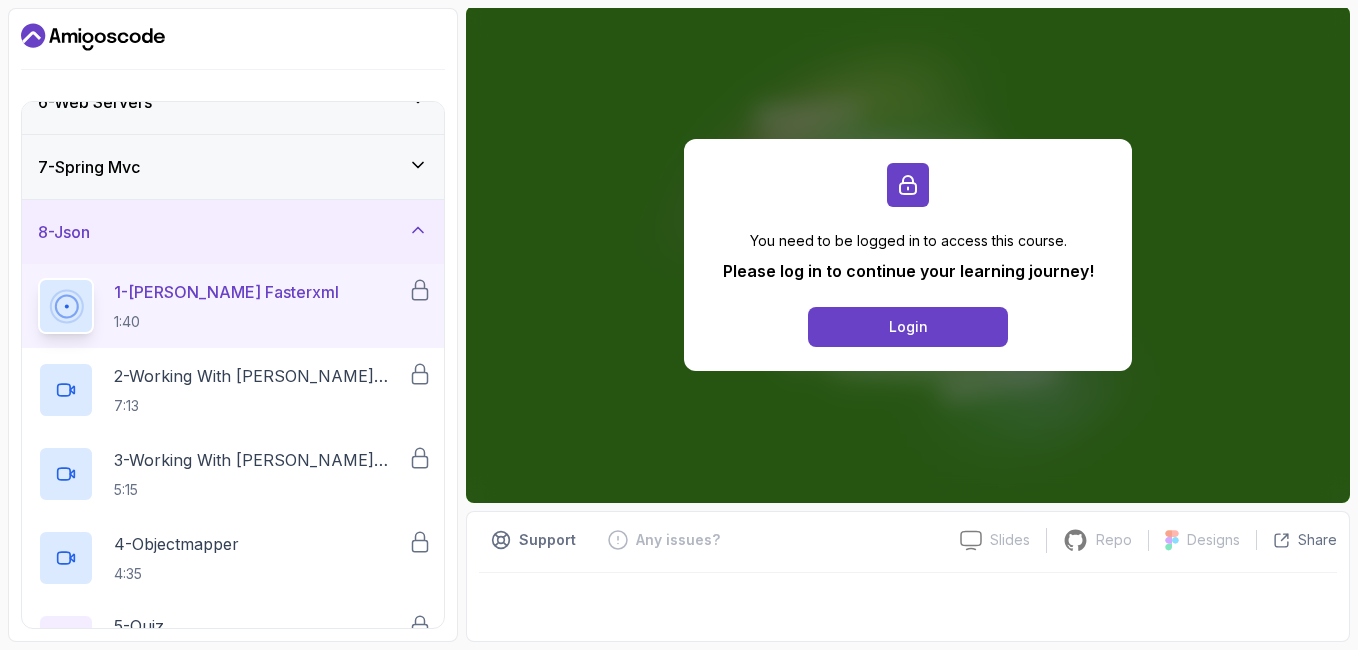 click on "1  -  Jackson Fasterxml 1:40" at bounding box center (223, 306) 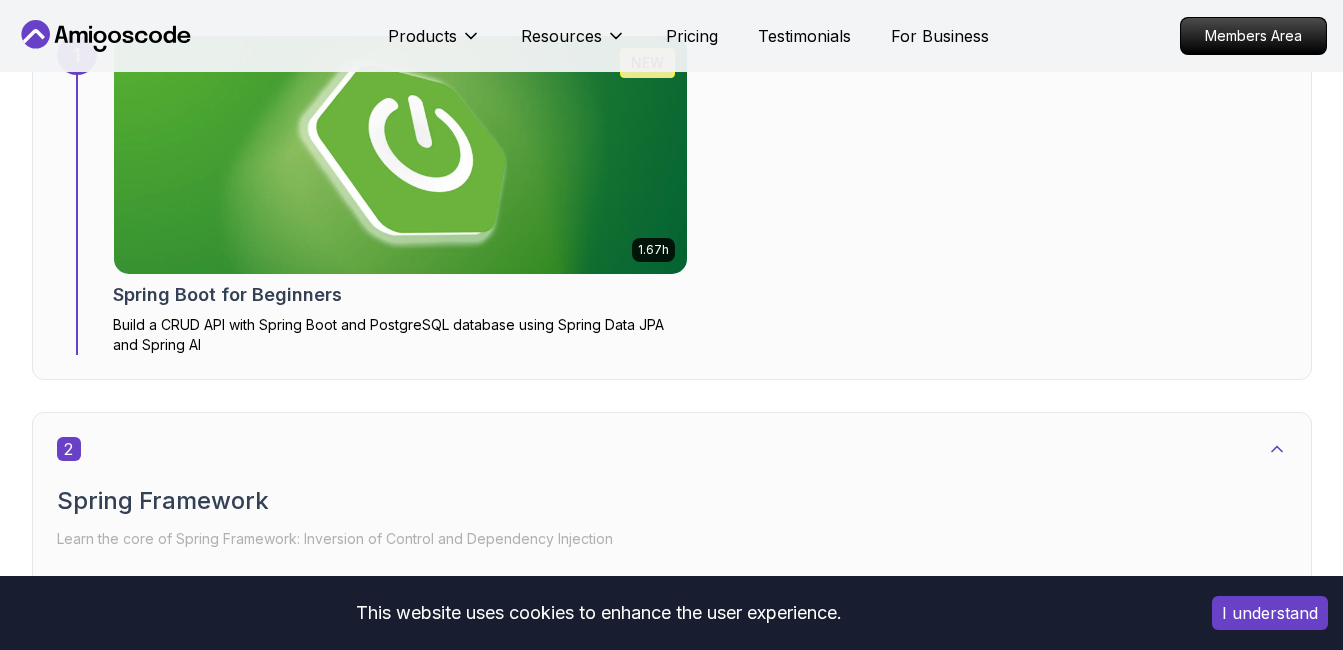 scroll, scrollTop: 2838, scrollLeft: 0, axis: vertical 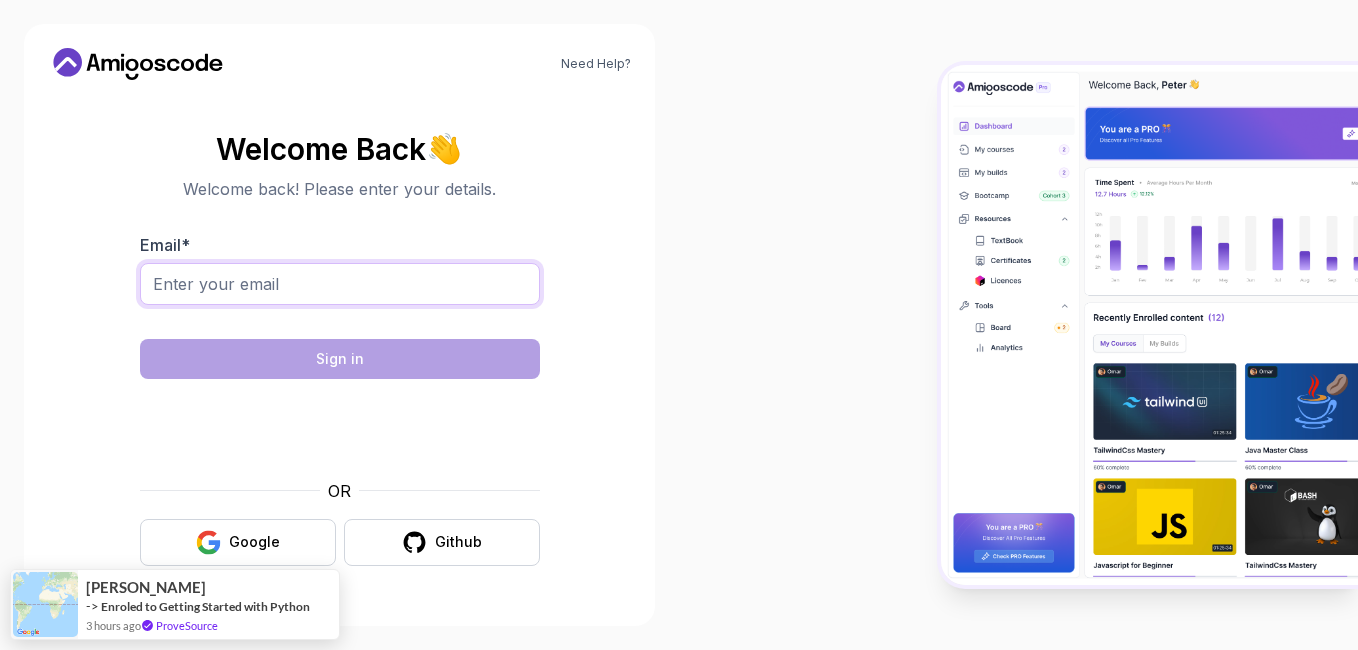 click on "Email *" at bounding box center (340, 284) 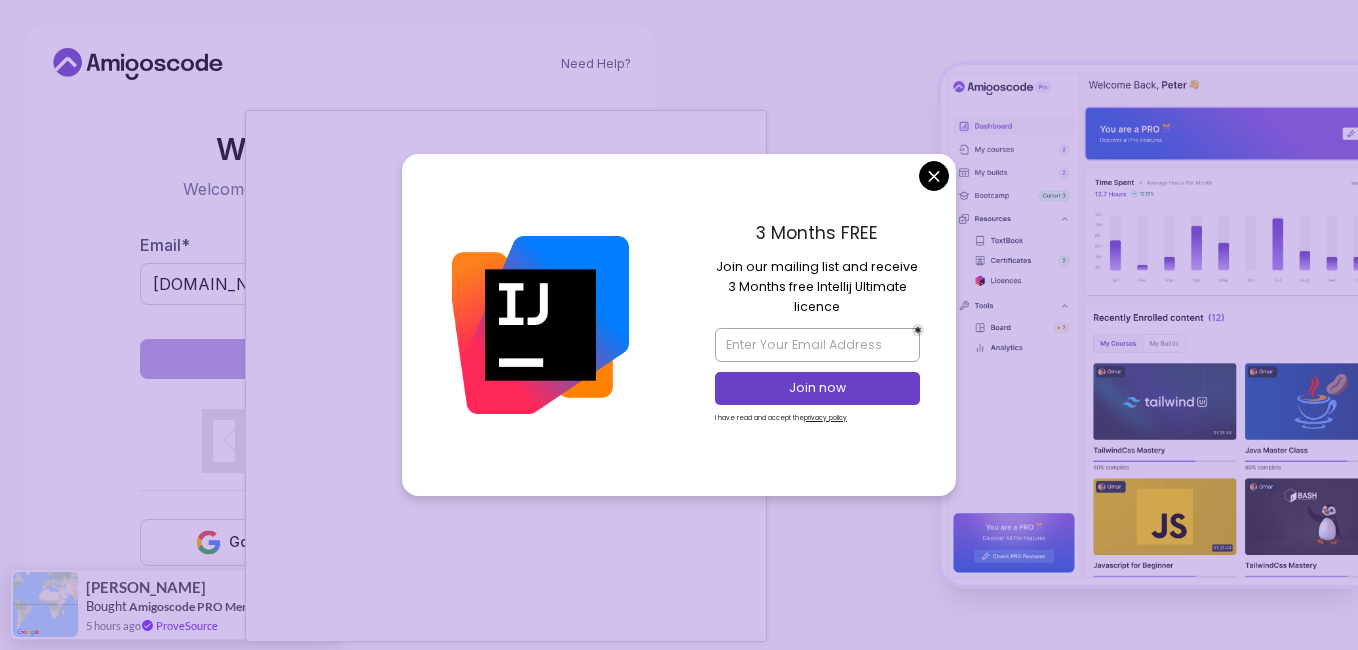click on "Need Help? Welcome Back 👋 Welcome back! Please enter your details. Email * fathy.osama.eg@gmail.com Sign in OR Google Github
Lukas Bought   Amigoscode PRO Membership 5 hours ago     ProveSource" at bounding box center [679, 325] 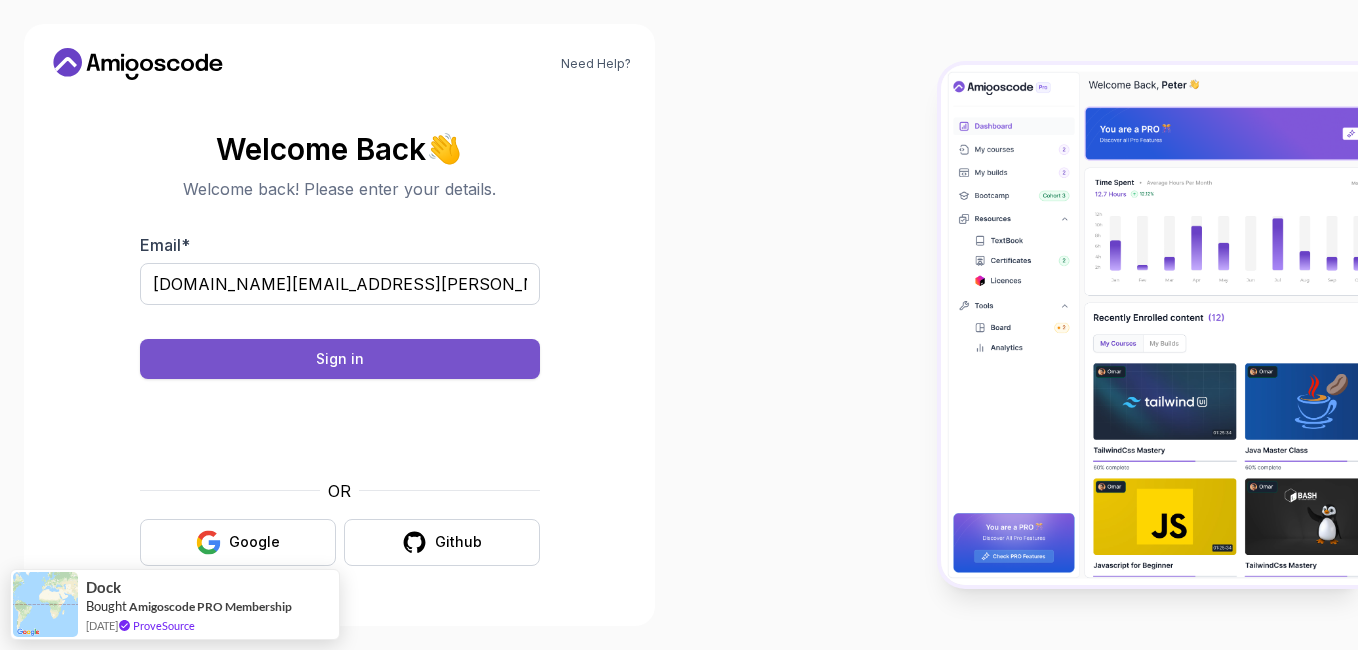 click on "Sign in" at bounding box center [340, 359] 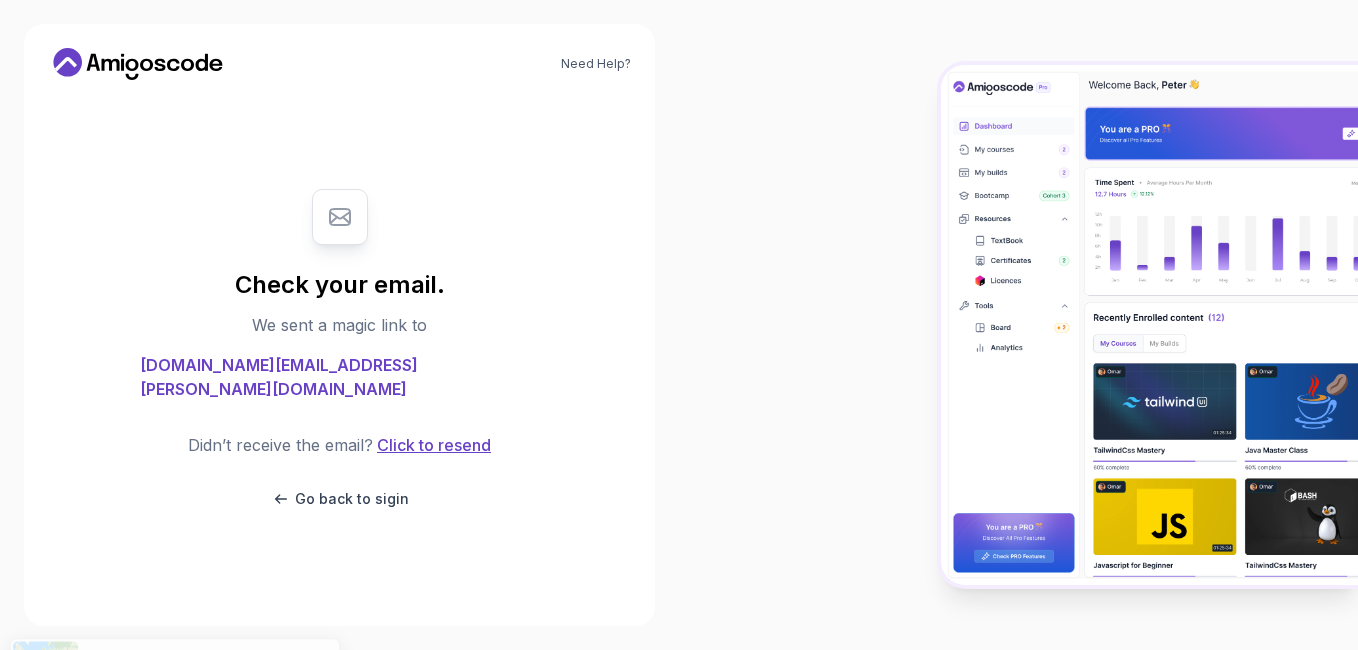 click on "Click to resend" at bounding box center [432, 445] 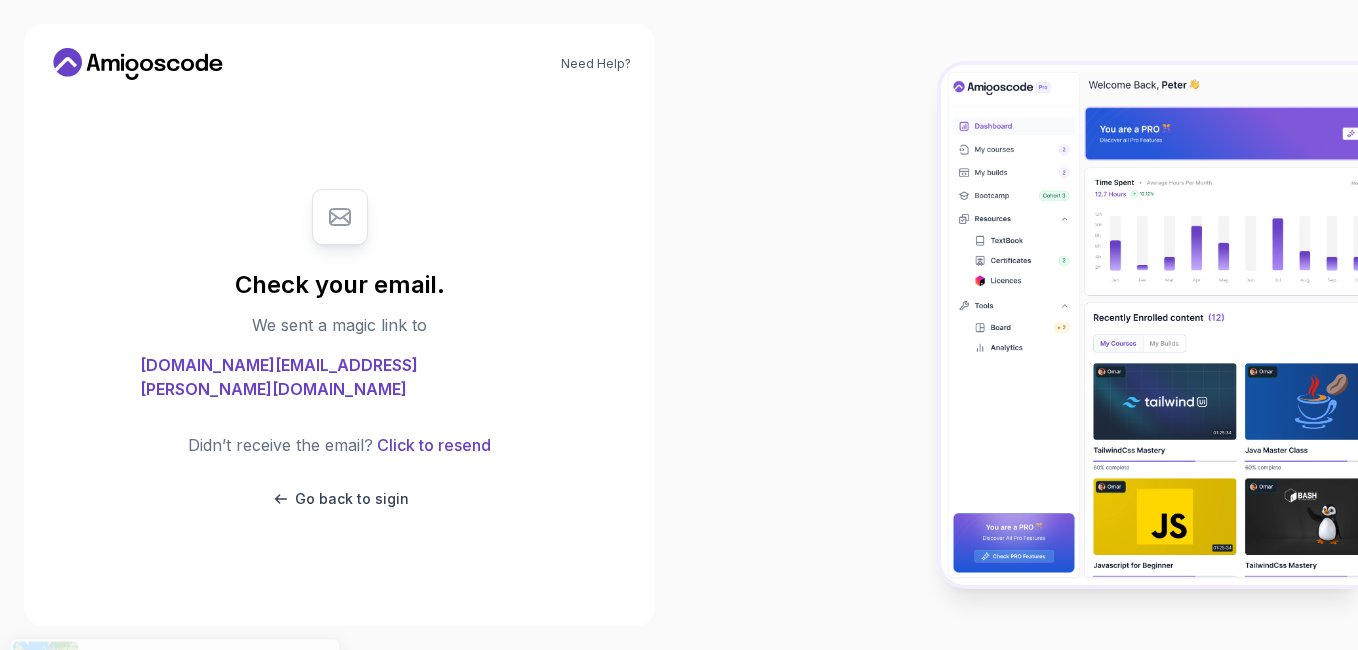 click on "[DOMAIN_NAME][EMAIL_ADDRESS][PERSON_NAME][DOMAIN_NAME]" at bounding box center (340, 377) 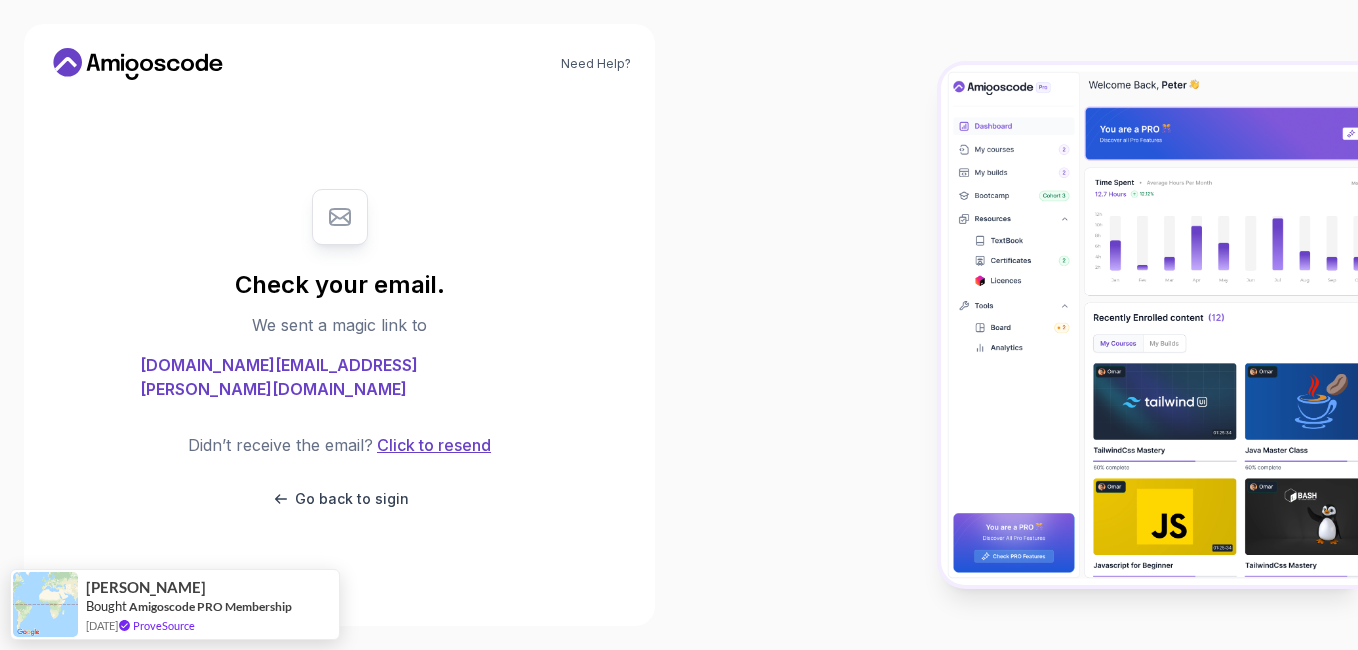 click on "Click to resend" at bounding box center [432, 445] 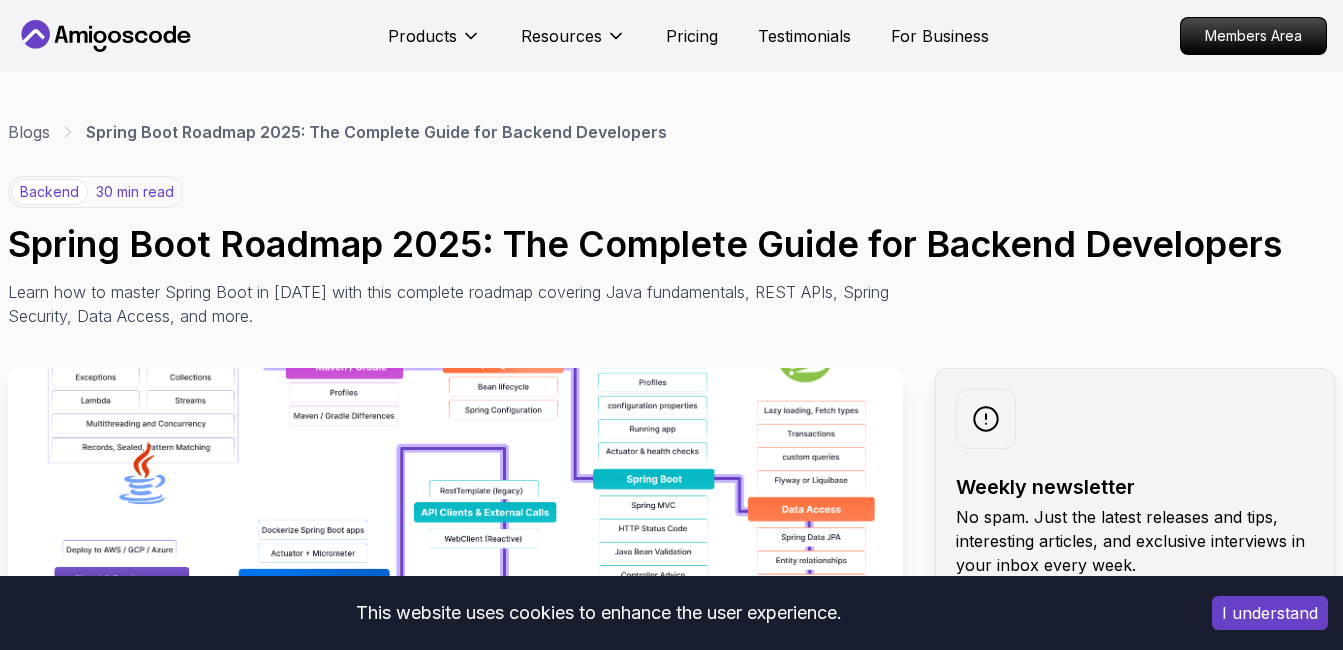 scroll, scrollTop: 6985, scrollLeft: 0, axis: vertical 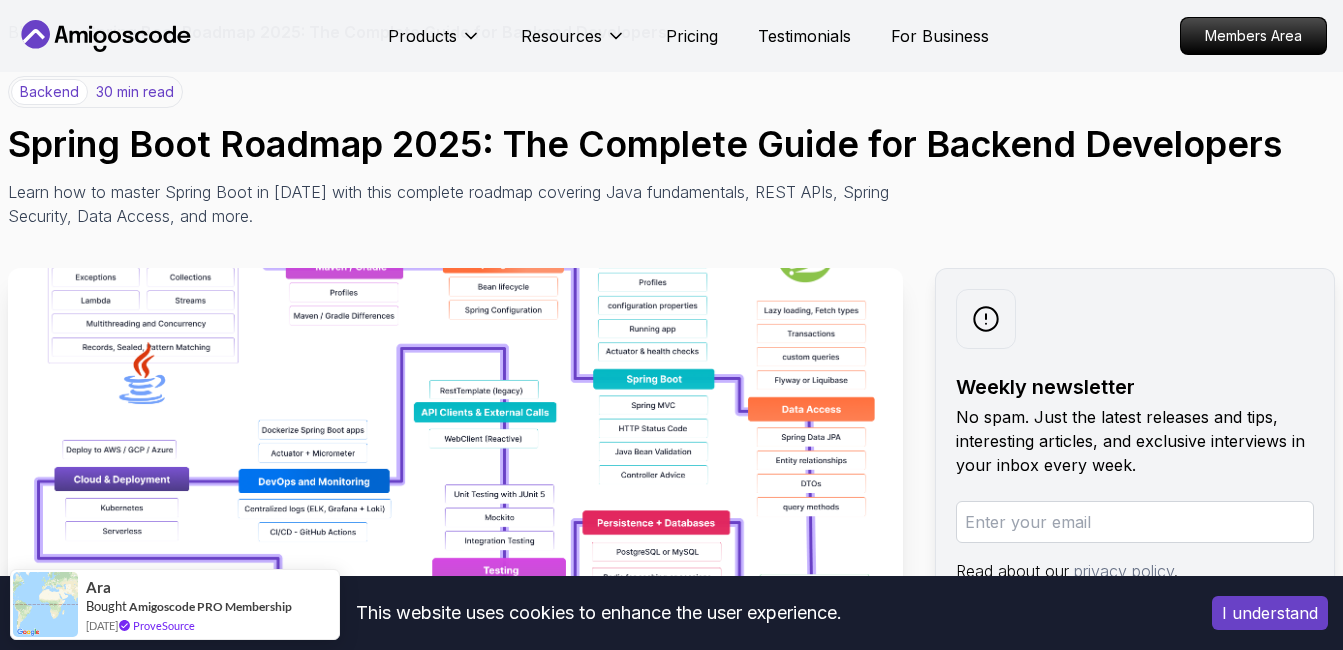 click at bounding box center [455, 493] 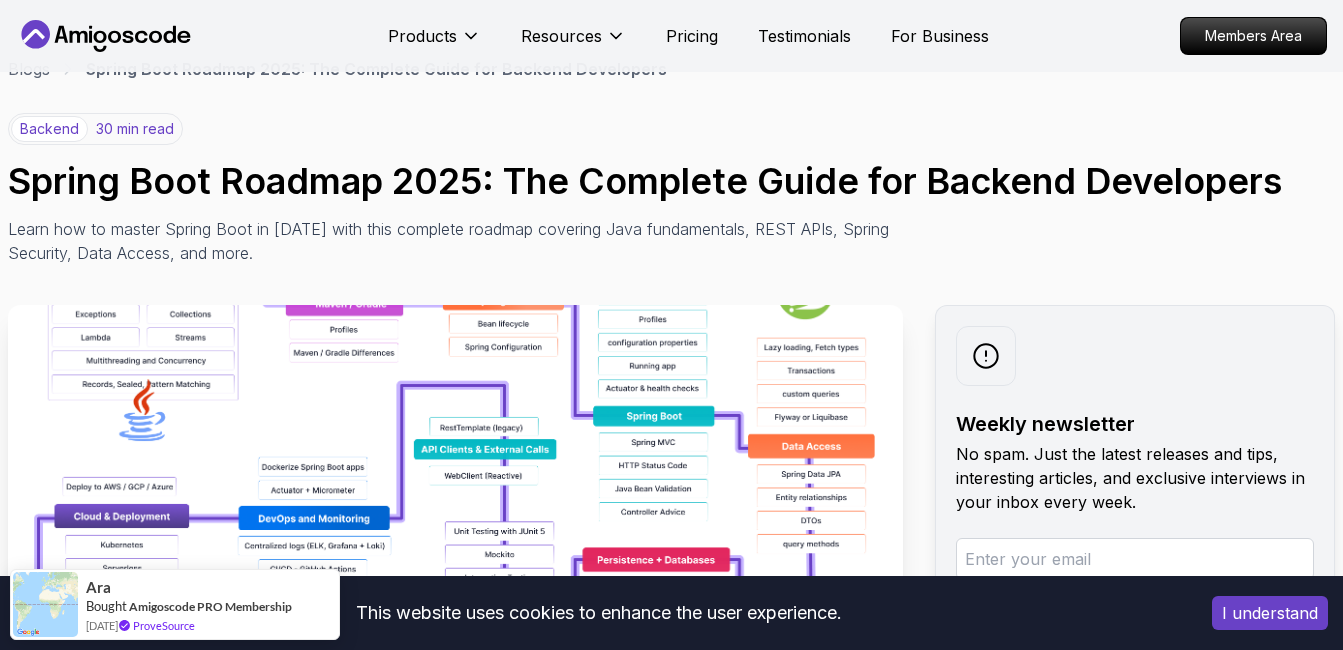 scroll, scrollTop: 50, scrollLeft: 0, axis: vertical 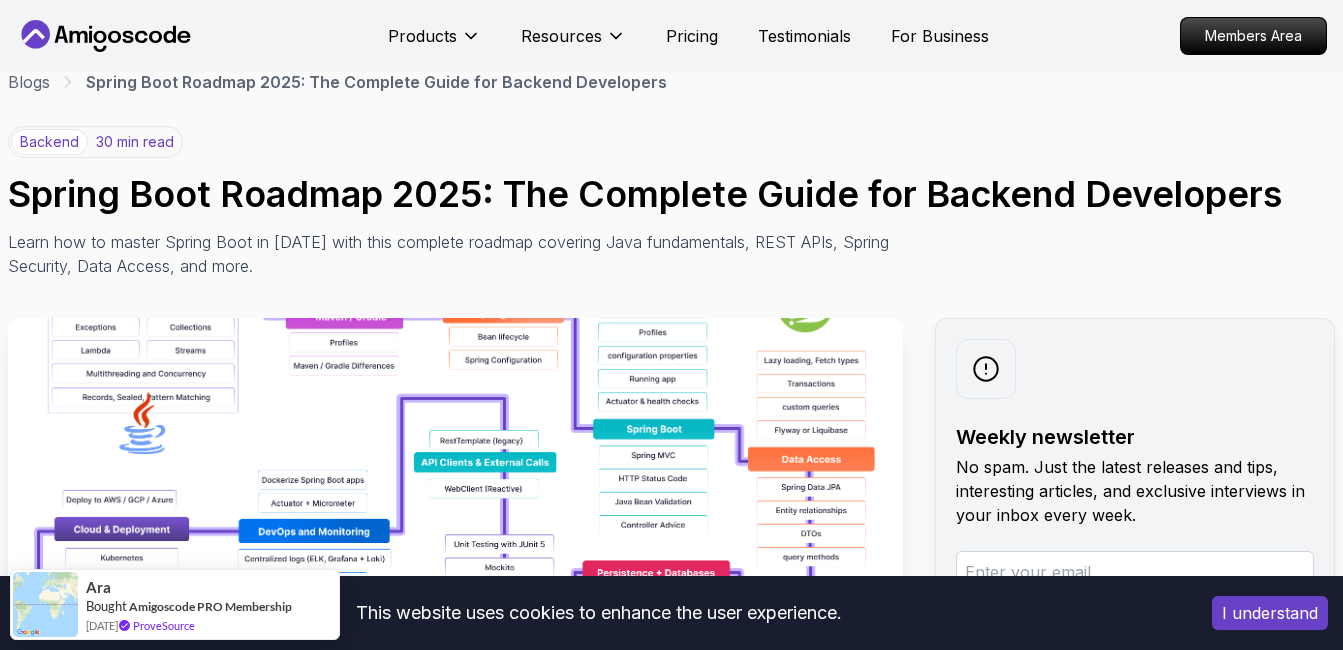click on "Blogs Spring Boot Roadmap 2025: The Complete Guide for Backend Developers backend 30 min read Spring Boot Roadmap 2025: The Complete Guide for Backend Developers Learn how to master Spring Boot in [DATE] with this complete roadmap covering Java fundamentals, REST APIs, Spring Security, Data Access, and more. Weekly newsletter No spam. Just the latest releases and tips, interesting articles, and exclusive interviews in your inbox every week. Read about our   privacy policy . Subscribe Share this Course or Copy link Published By:  [PERSON_NAME]  |   Date:  [DATE] Introduction
Spring Boot remains one of the most powerful and widely adopted frameworks for Java developers in [DATE]. With its ability to simplify the development of production-ready applications, Spring Boot has become the de facto standard for building enterprise-grade backend systems. The framework's convention-over-configuration approach, combined with its extensive ecosystem, makes it an essential skill for any backend developer." at bounding box center [671, 13414] 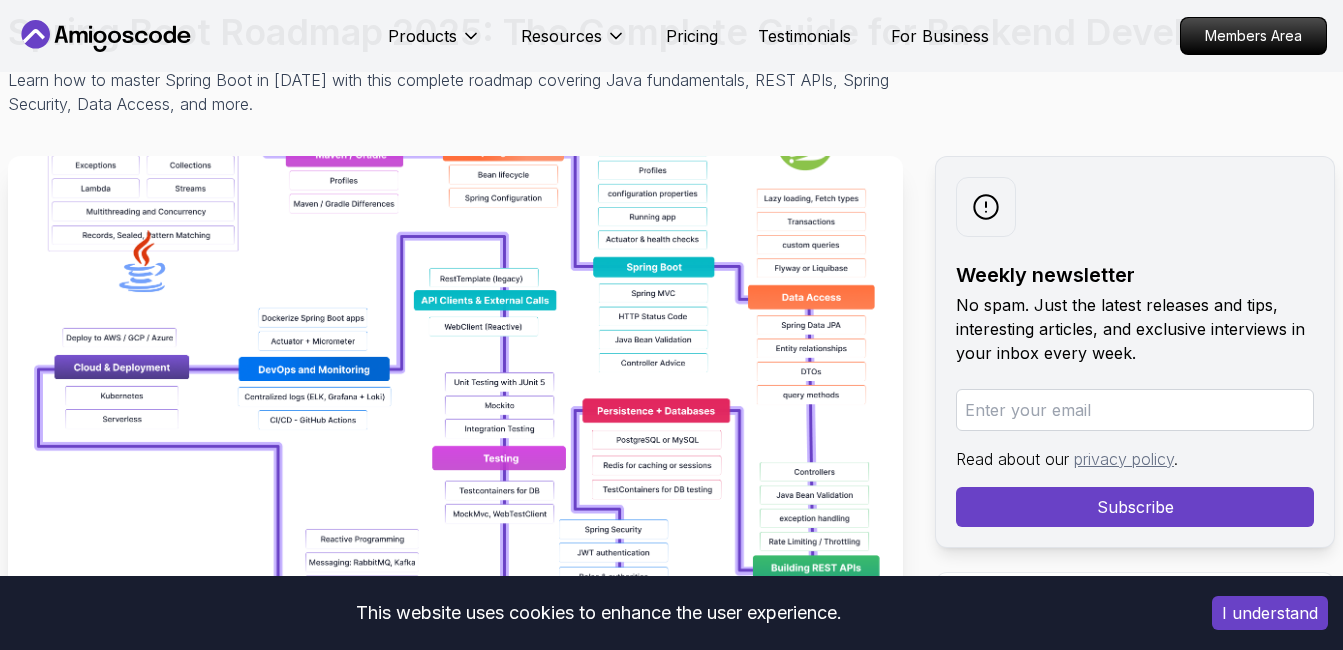 scroll, scrollTop: 183, scrollLeft: 0, axis: vertical 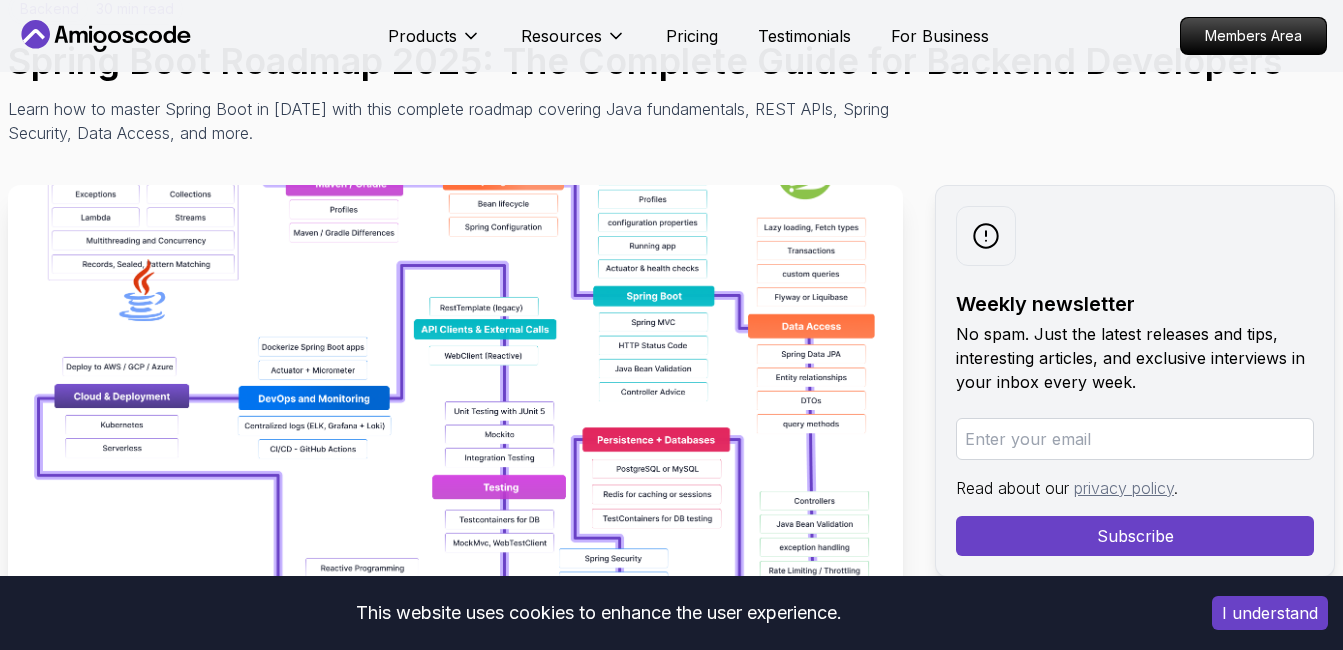 click at bounding box center (455, 410) 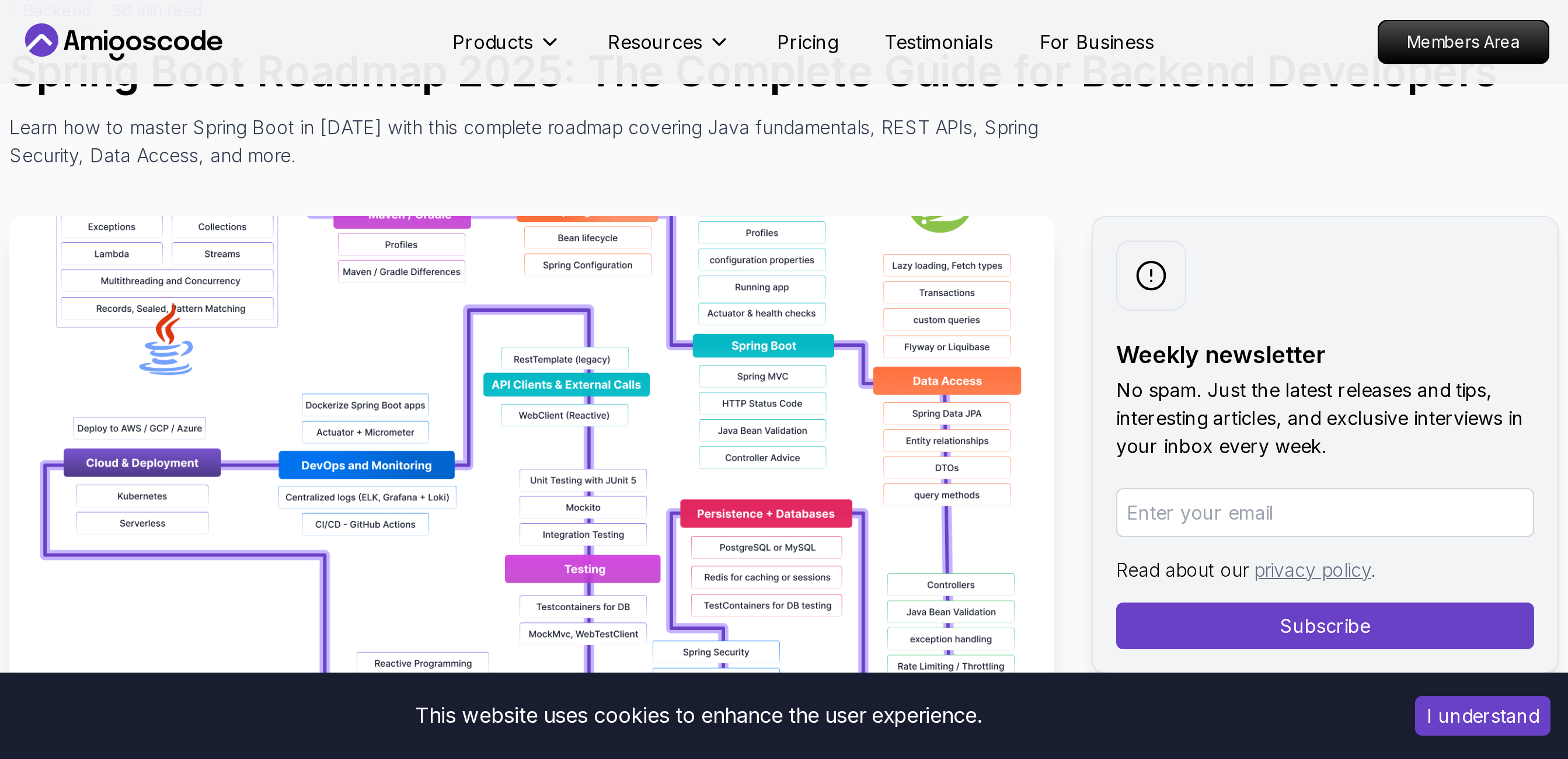 scroll, scrollTop: 107, scrollLeft: 0, axis: vertical 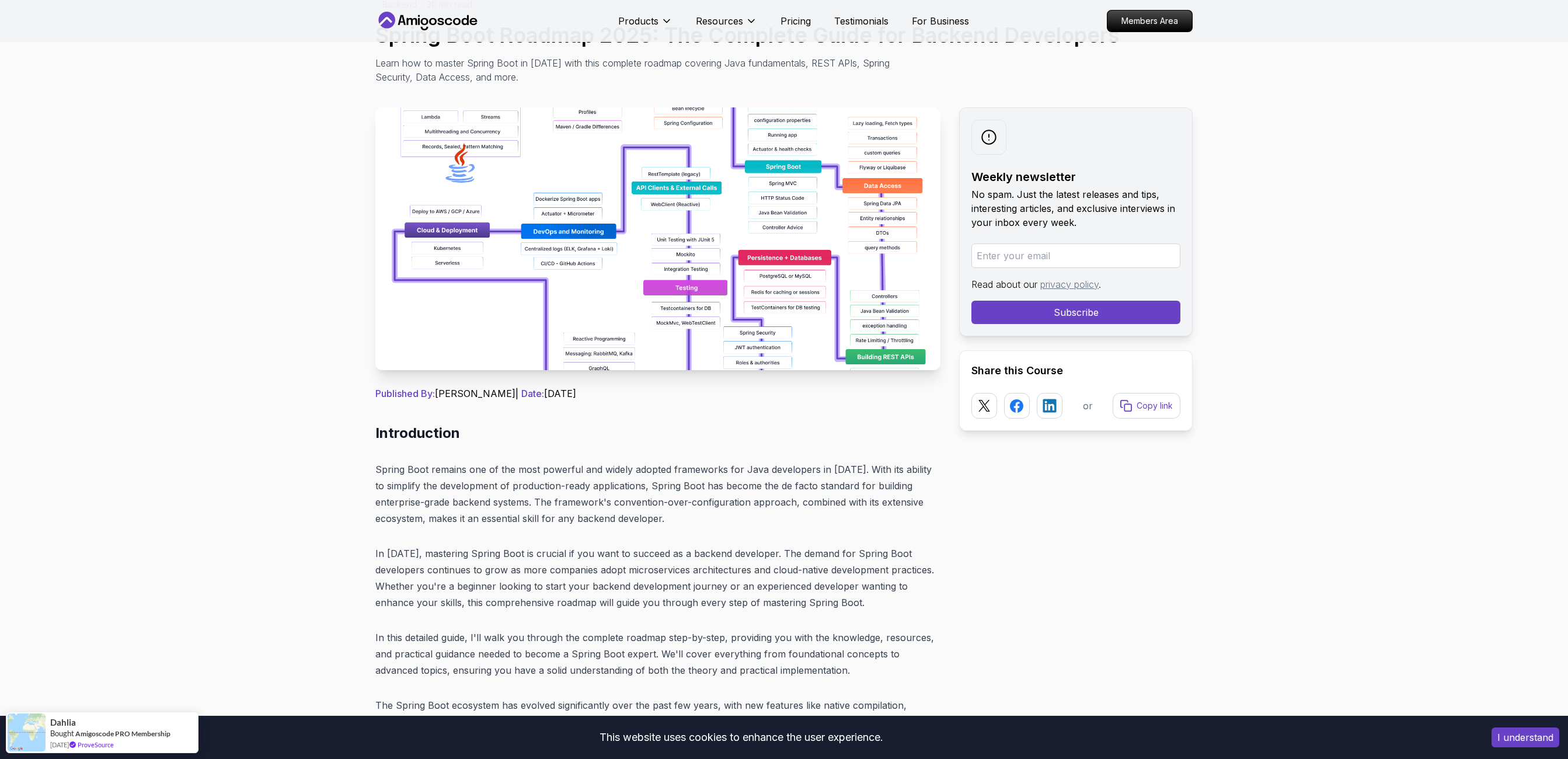 click at bounding box center [658, 239] 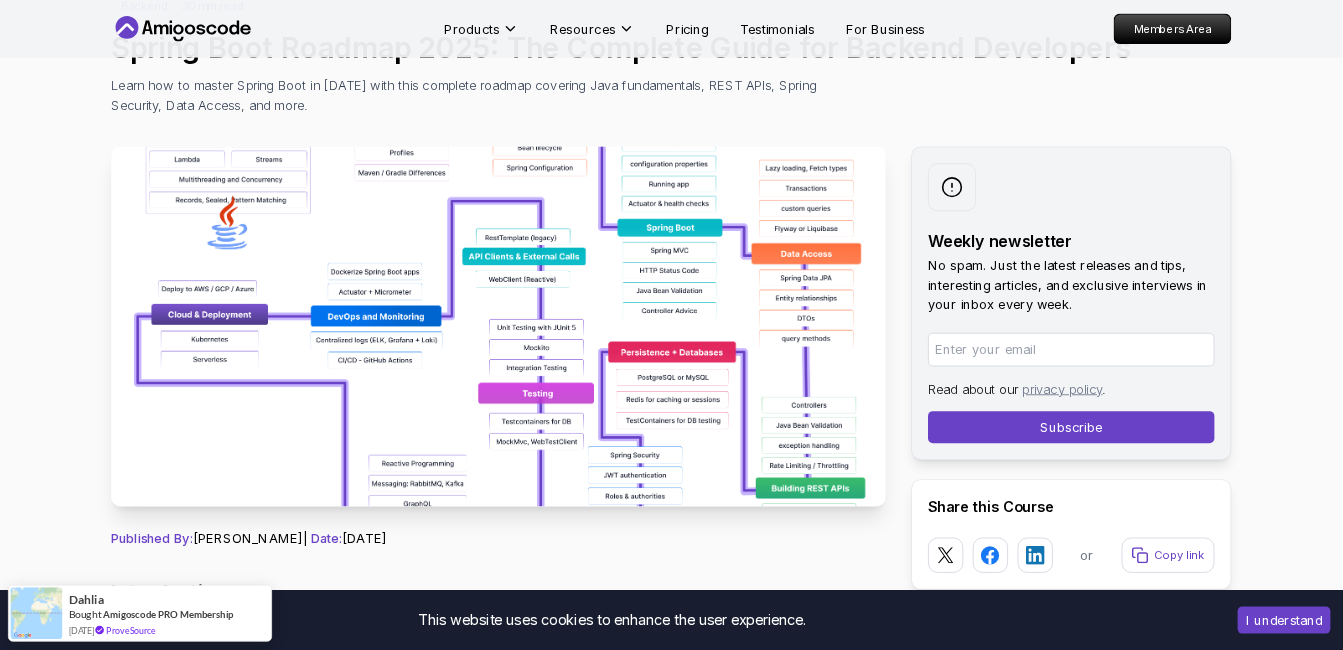 scroll, scrollTop: 186, scrollLeft: 0, axis: vertical 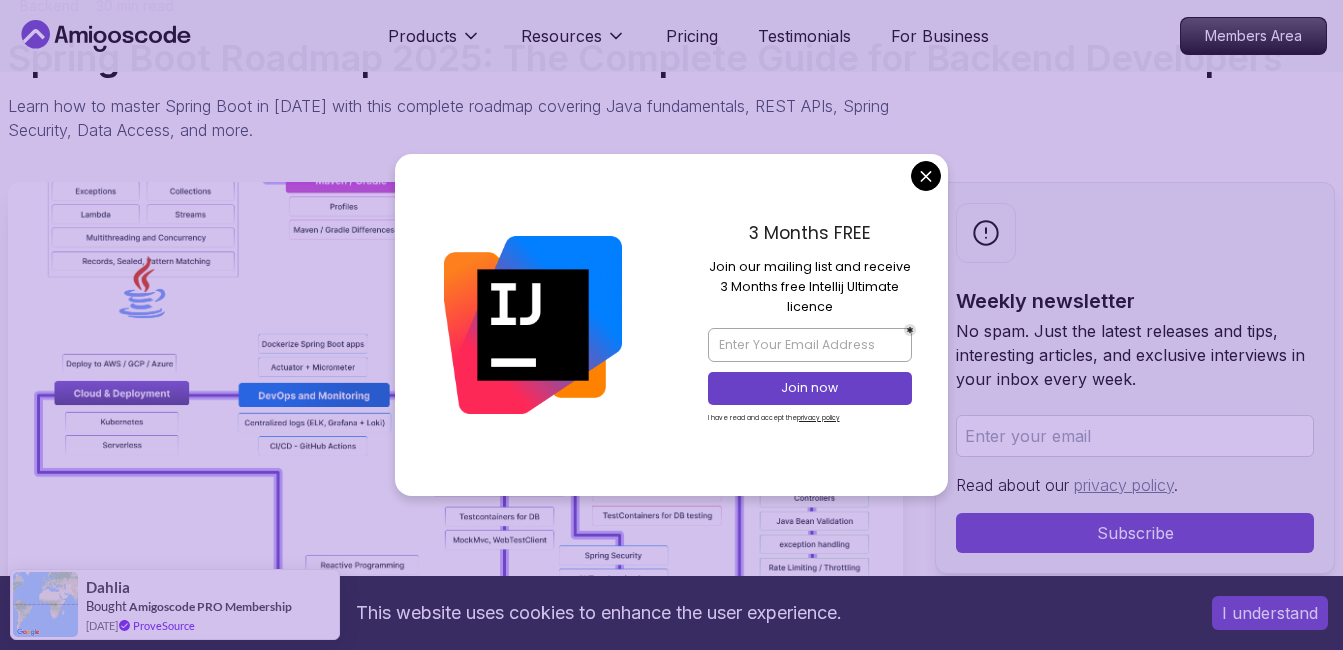 click at bounding box center [533, 325] 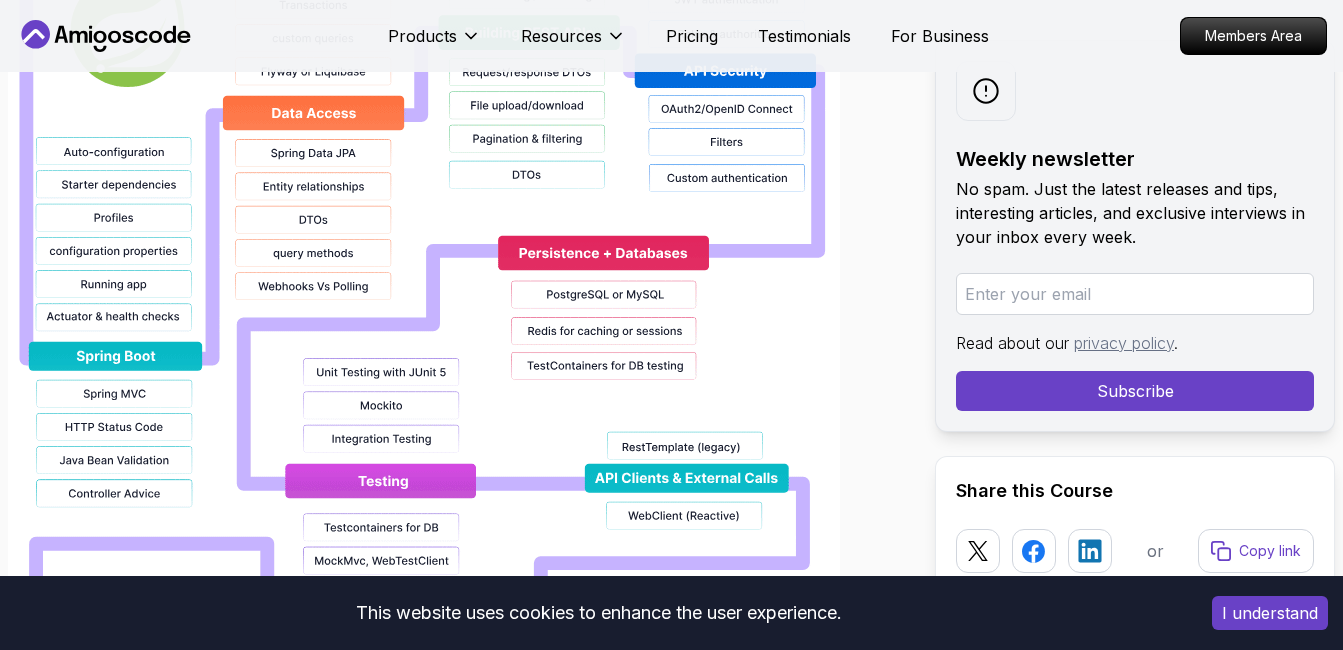 scroll, scrollTop: 1970, scrollLeft: 0, axis: vertical 